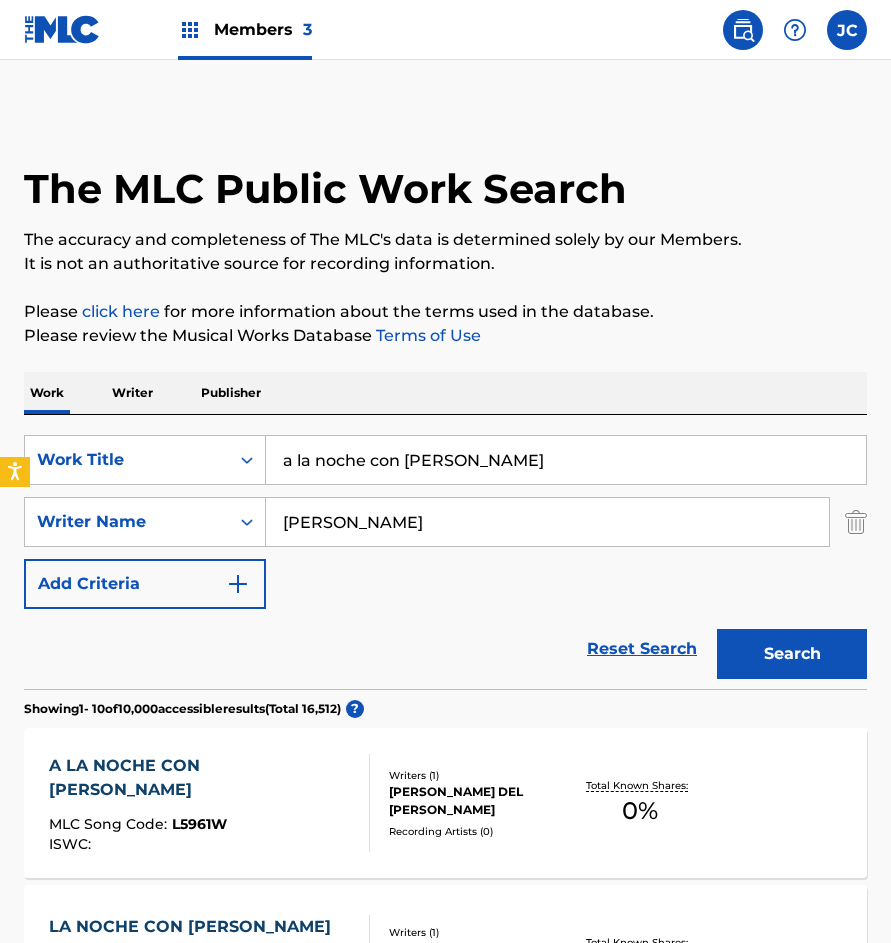 scroll, scrollTop: 607, scrollLeft: 0, axis: vertical 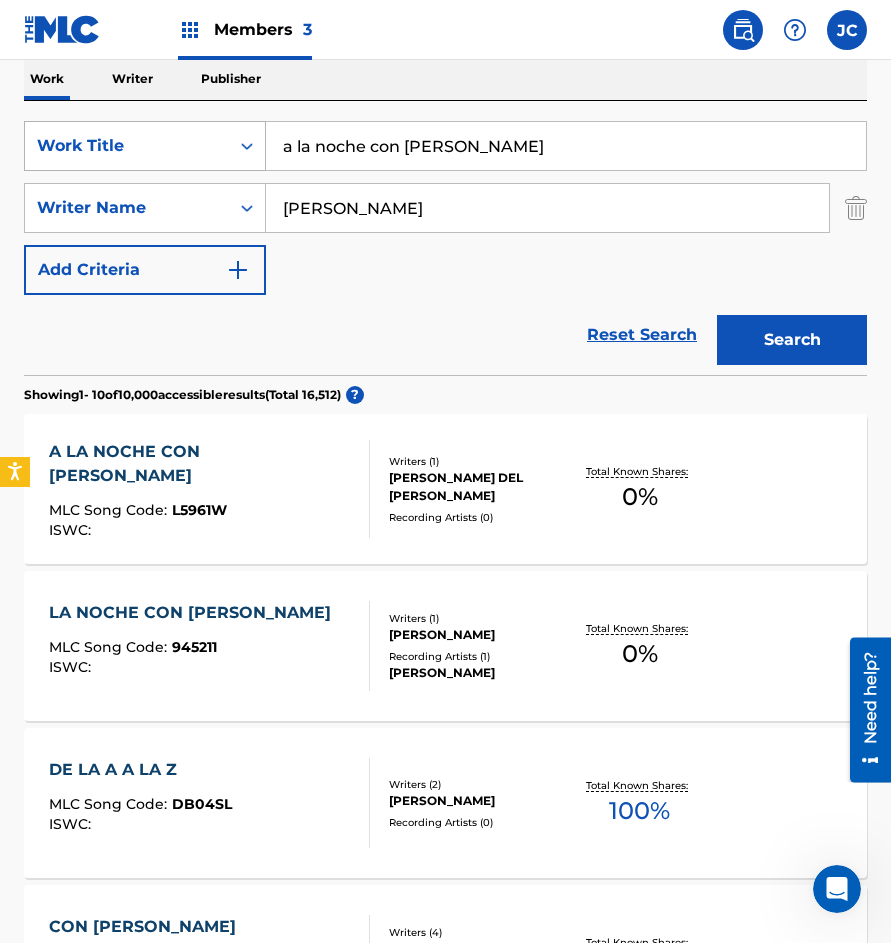 drag, startPoint x: 517, startPoint y: 138, endPoint x: 193, endPoint y: 145, distance: 324.07562 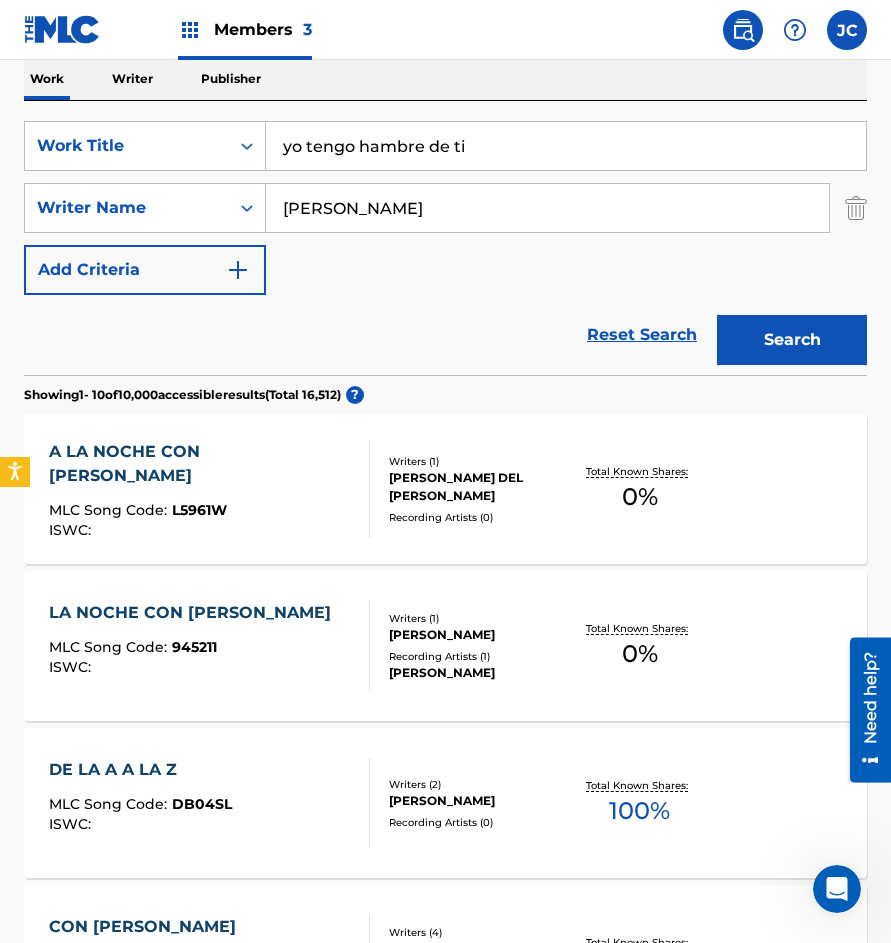 type on "yo tengo hambre de ti" 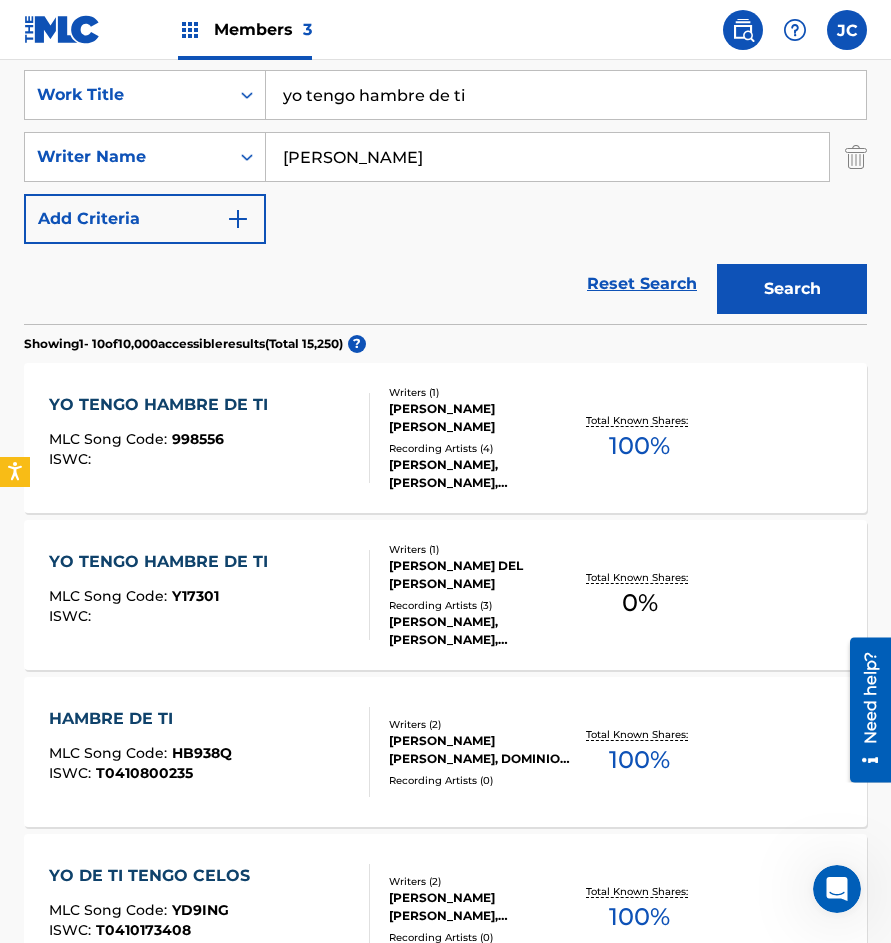 scroll, scrollTop: 400, scrollLeft: 0, axis: vertical 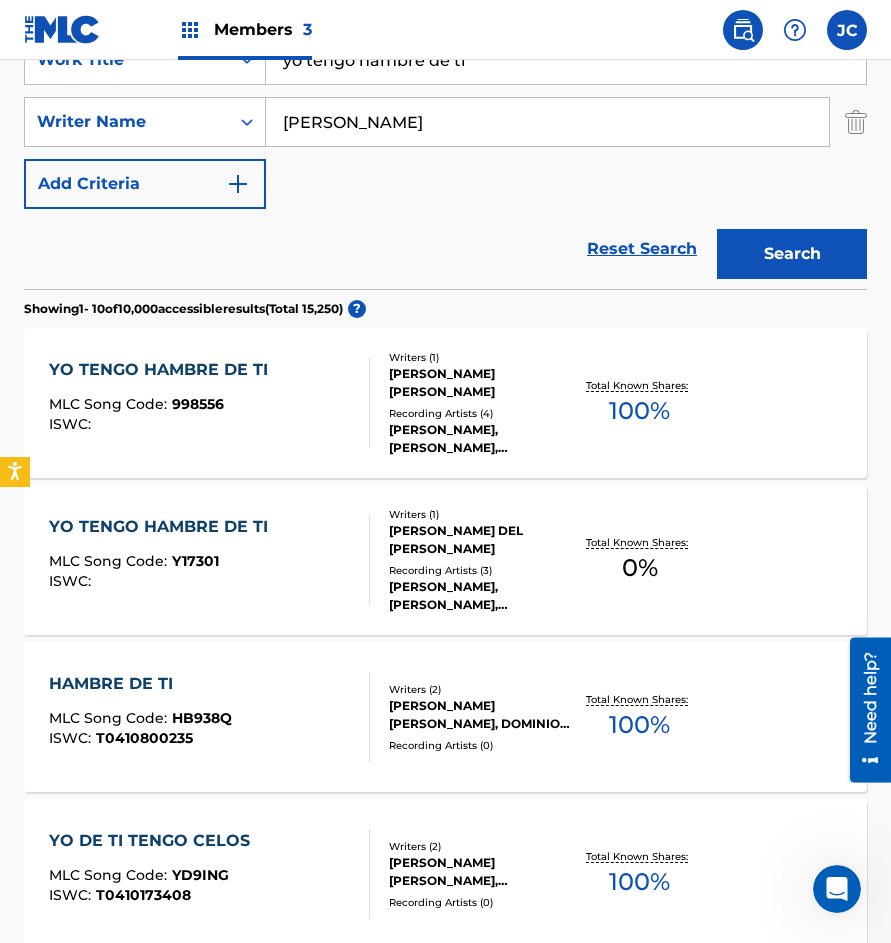 click on "CUCO SÁNCHEZ, CUCO SÁNCHEZ, CUCO SÁNCHEZ, MIGUEL ACEVES MEJIA" at bounding box center [479, 439] 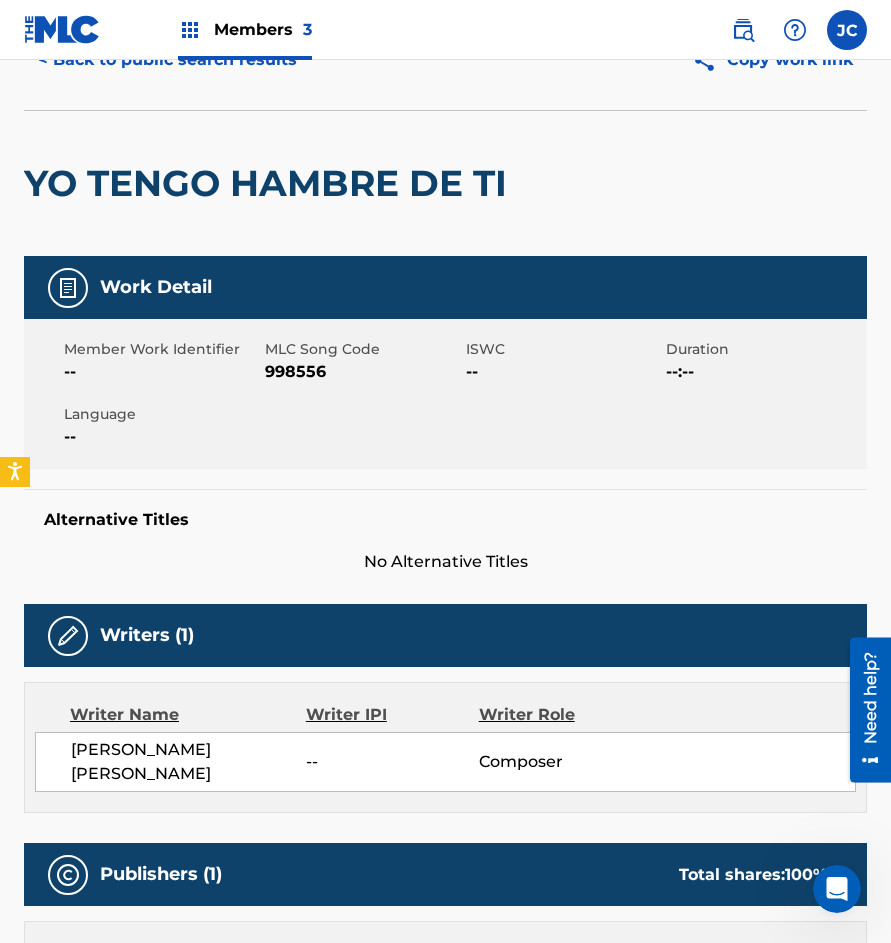 click on "< Back to public search results" at bounding box center [167, 60] 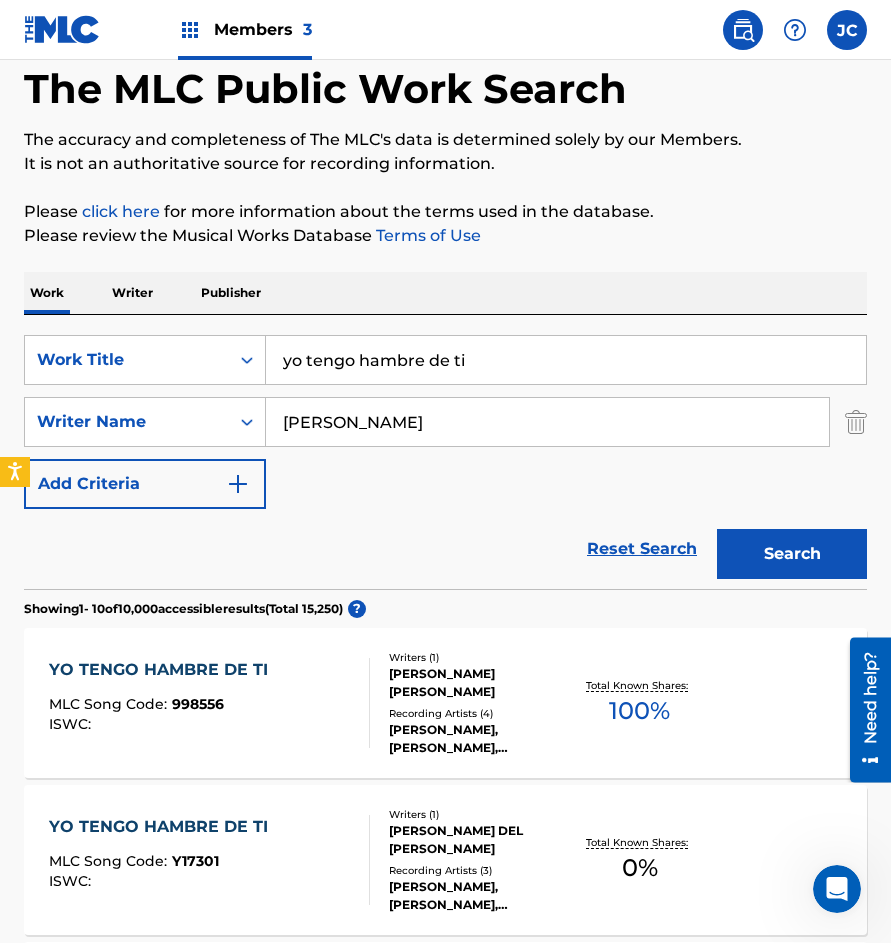 scroll, scrollTop: 400, scrollLeft: 0, axis: vertical 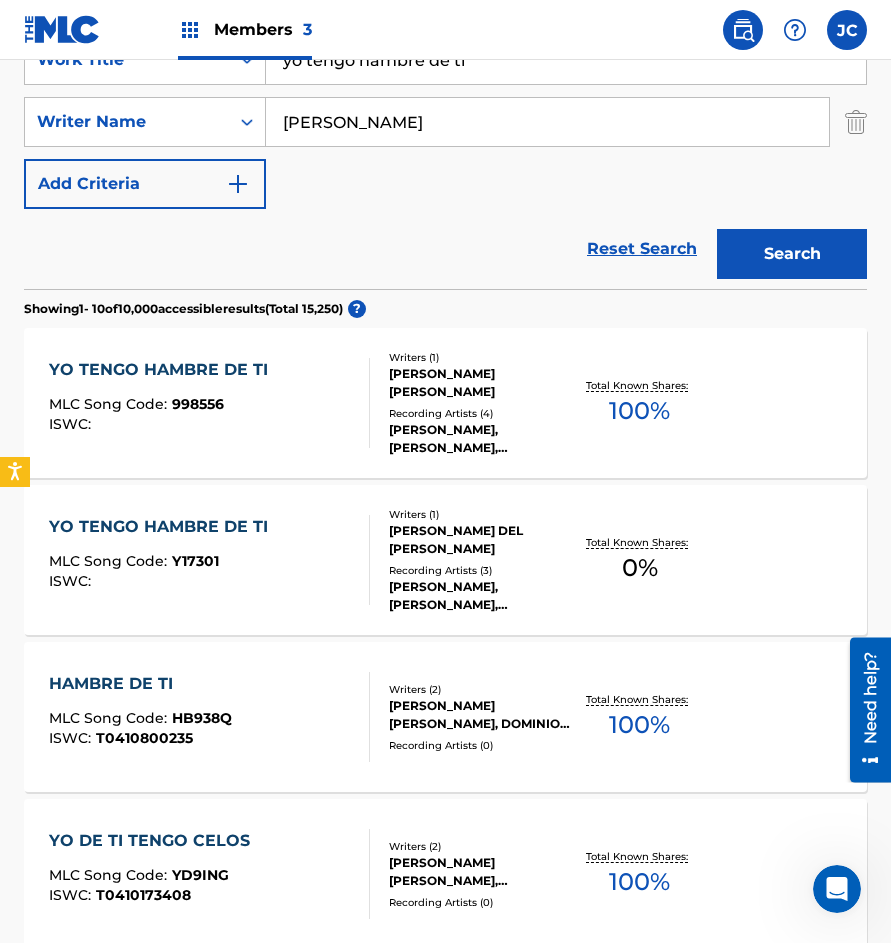click on "Writers ( 1 ) REFUGIO CUCO SANCHEZ Recording Artists ( 4 ) CUCO SÁNCHEZ, CUCO SÁNCHEZ, CUCO SÁNCHEZ, MIGUEL ACEVES MEJIA" at bounding box center (470, 403) 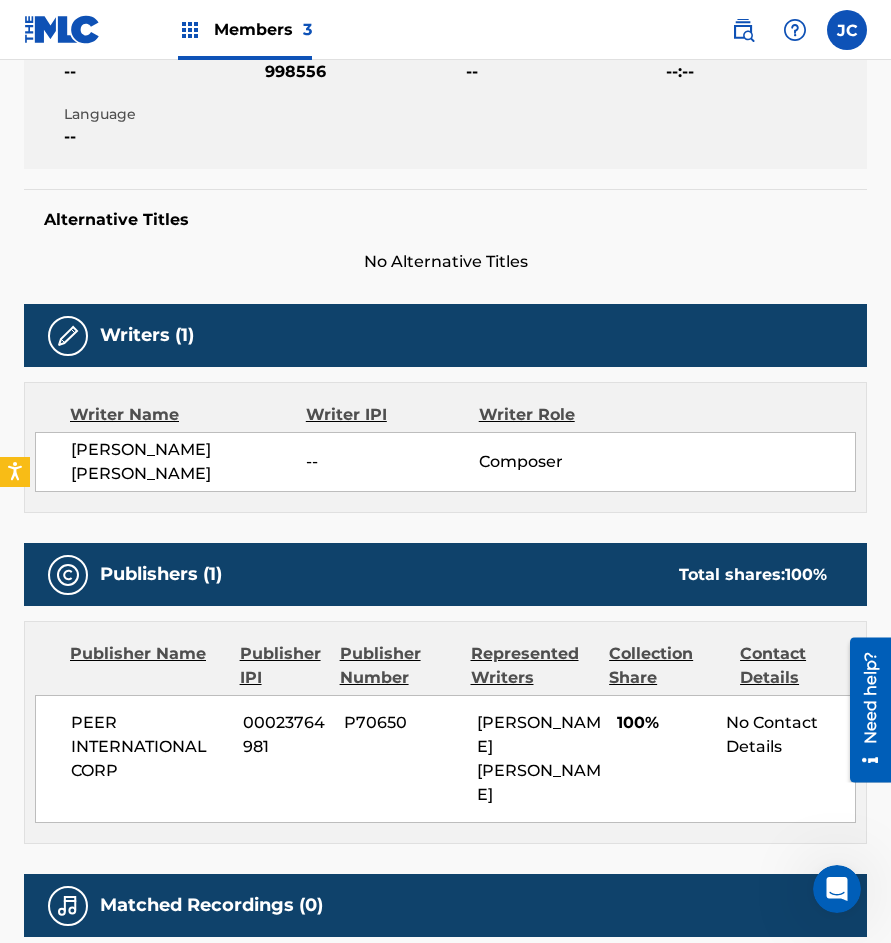 scroll, scrollTop: 0, scrollLeft: 0, axis: both 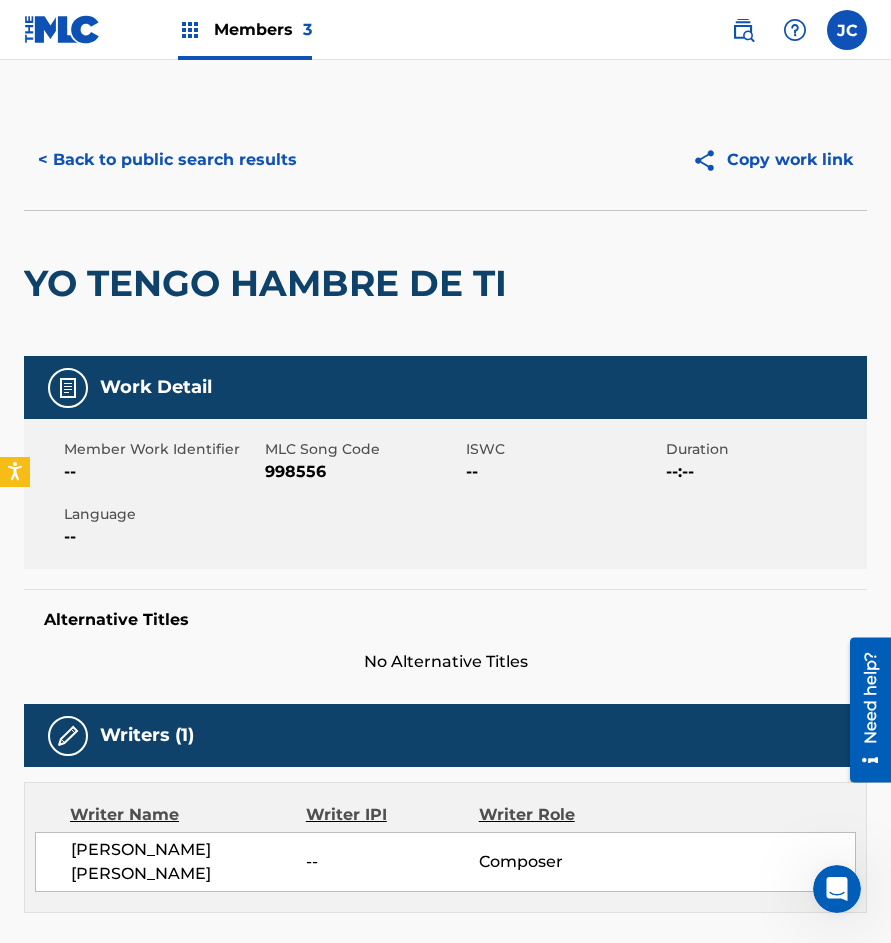 click on "998556" at bounding box center (363, 472) 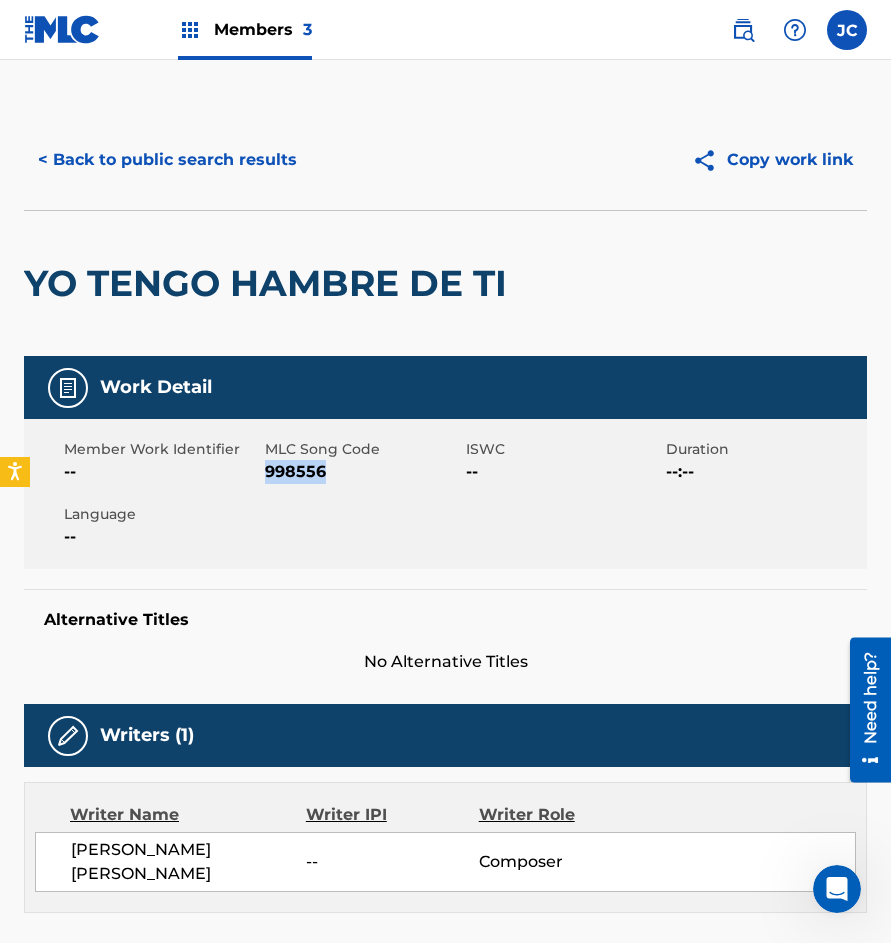 click on "998556" at bounding box center (363, 472) 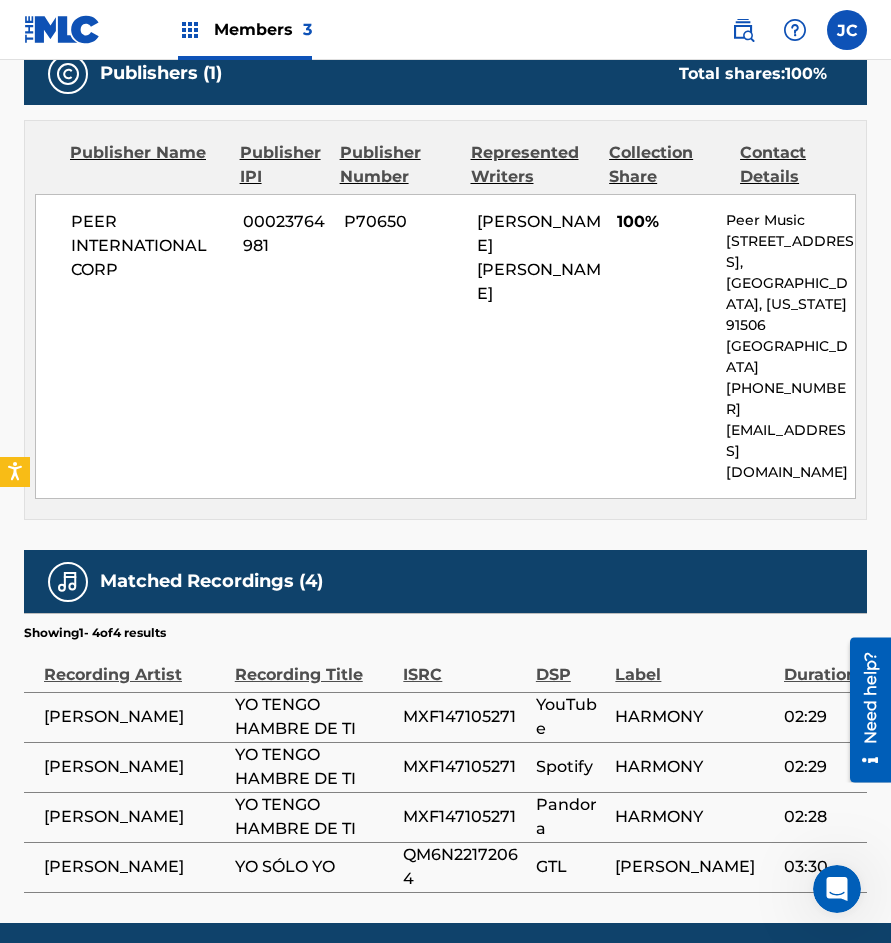 scroll, scrollTop: 904, scrollLeft: 0, axis: vertical 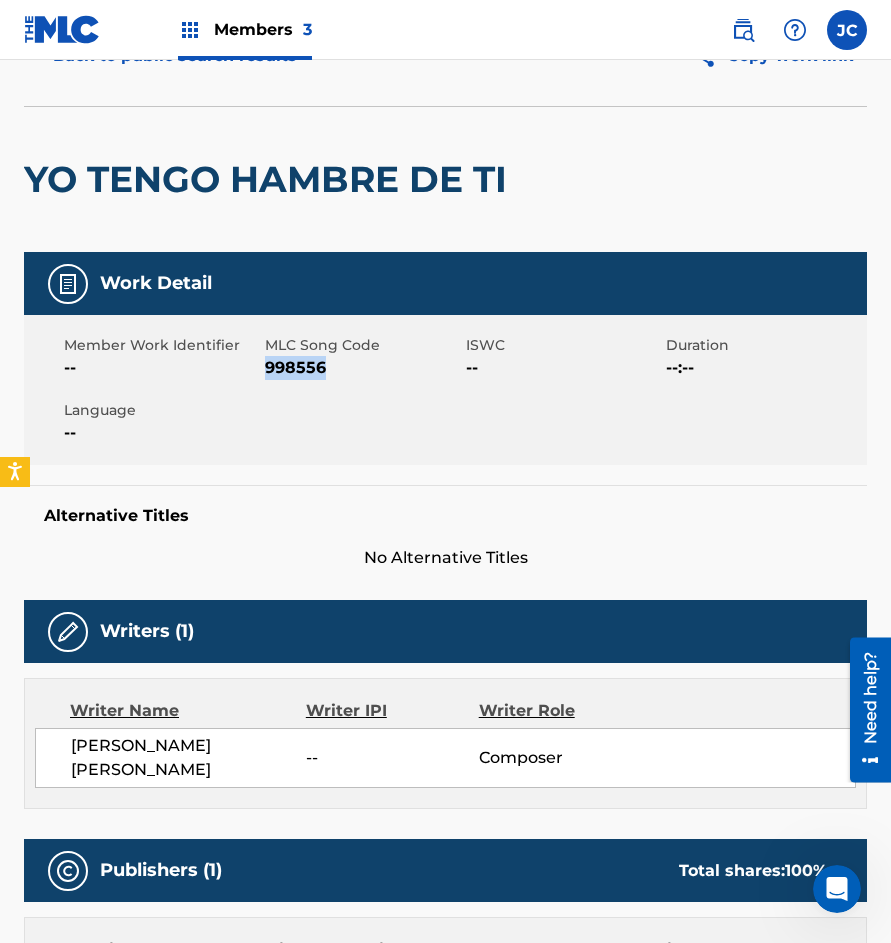 click on "< Back to public search results" at bounding box center (167, 56) 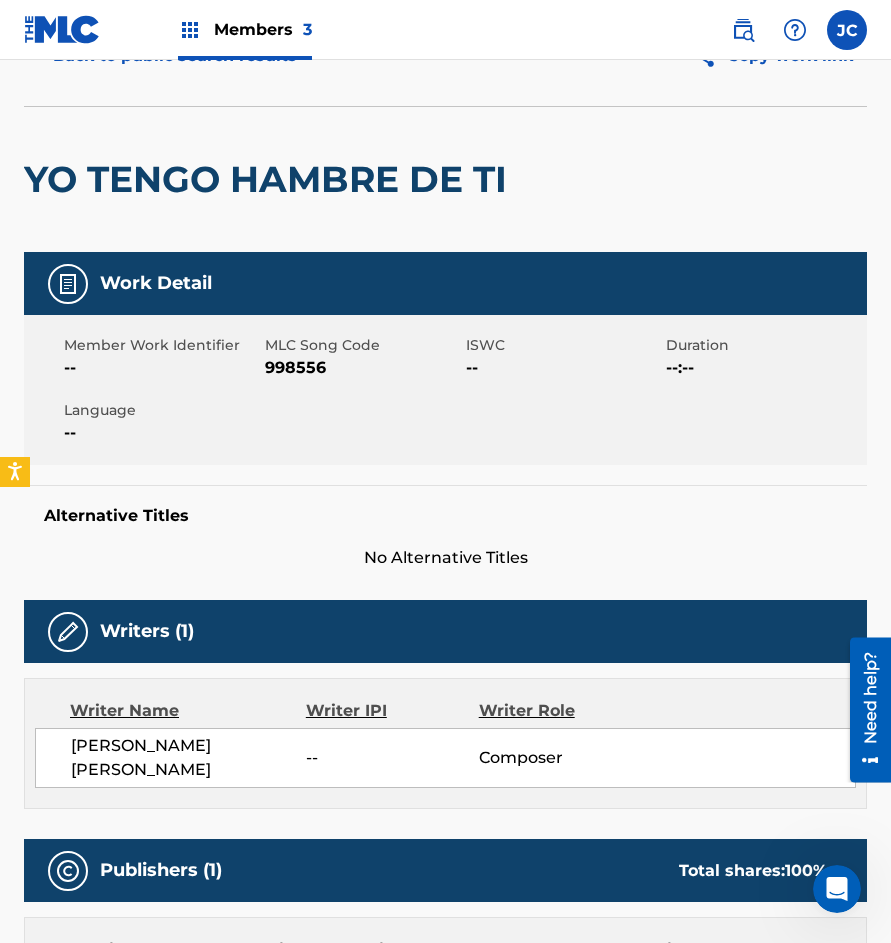 scroll, scrollTop: 400, scrollLeft: 0, axis: vertical 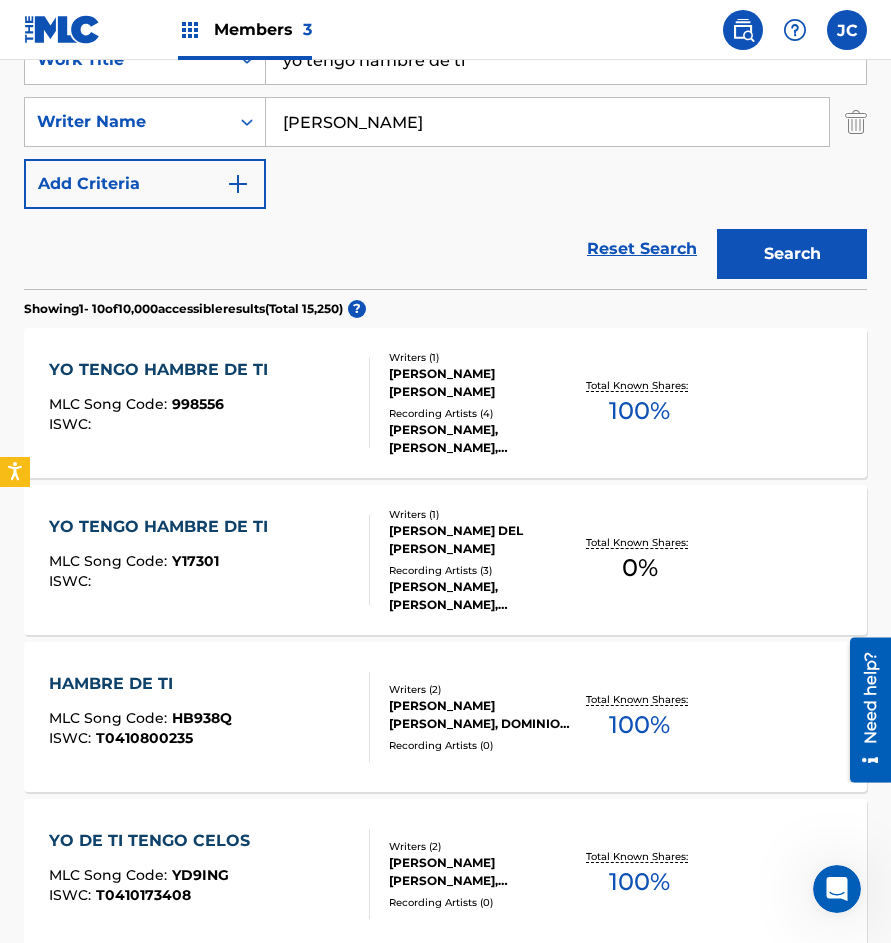 click on "EDWIN MARTINEZ, EDWIN MARTÍNEZ, EDWIN MARTÍNEZ" at bounding box center [479, 596] 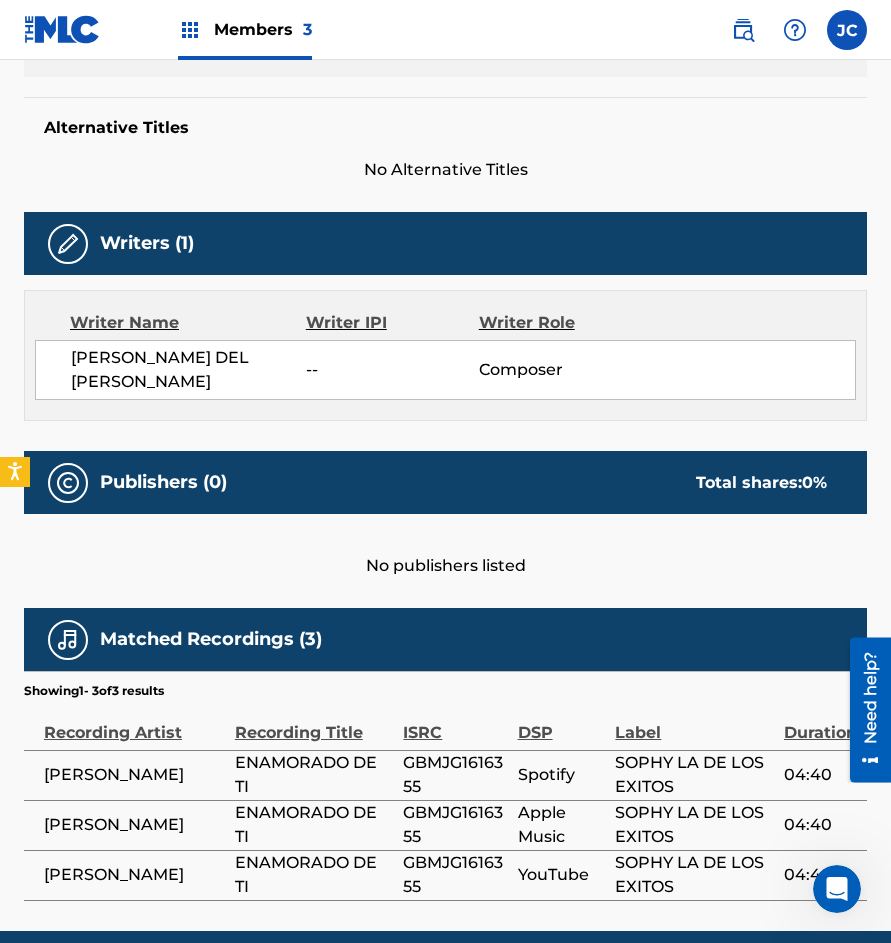 scroll, scrollTop: 376, scrollLeft: 0, axis: vertical 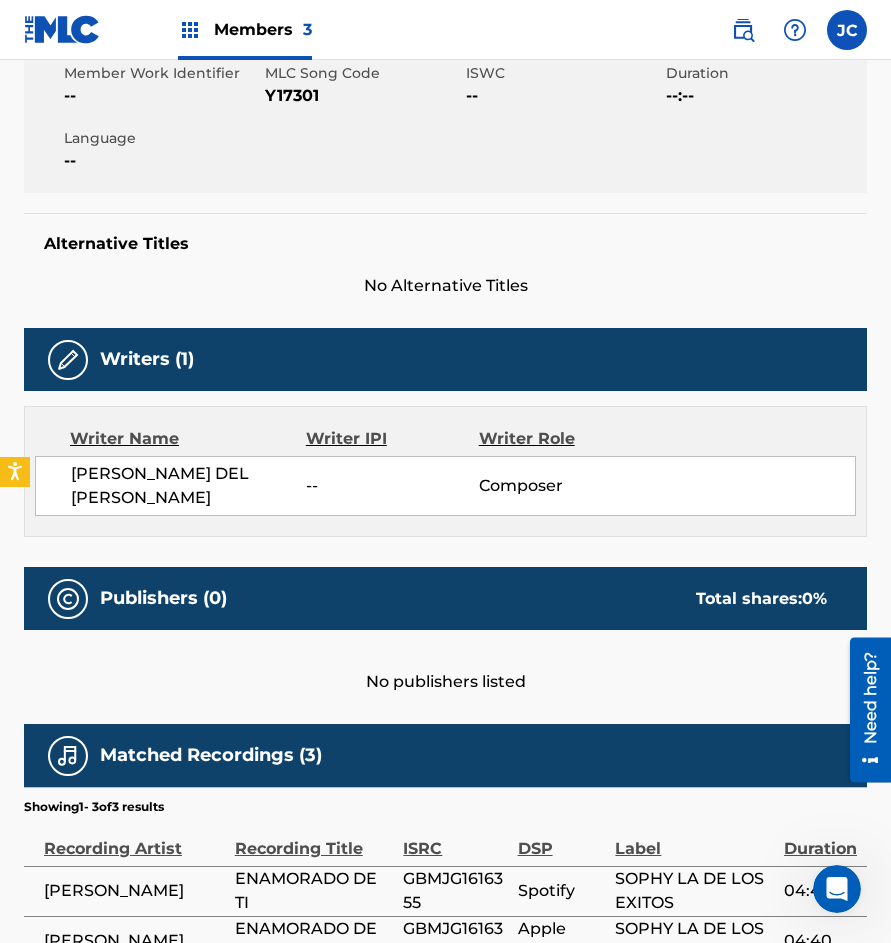 click on "Y17301" at bounding box center (363, 96) 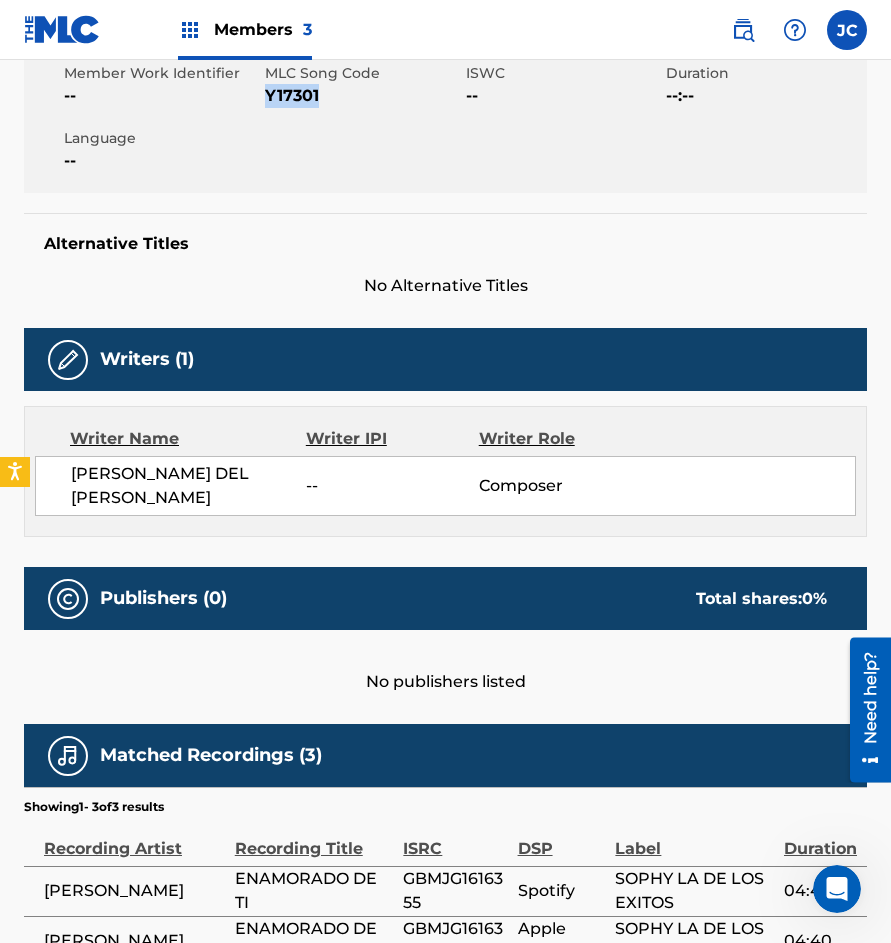 click on "Y17301" at bounding box center [363, 96] 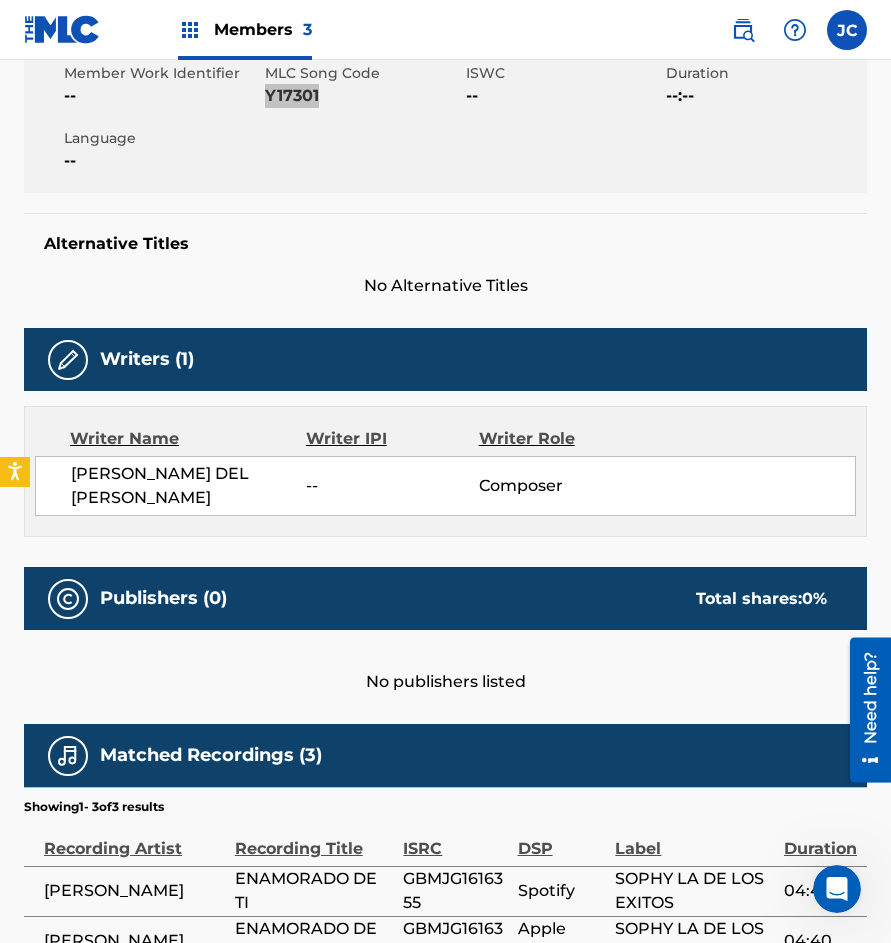 scroll, scrollTop: 0, scrollLeft: 0, axis: both 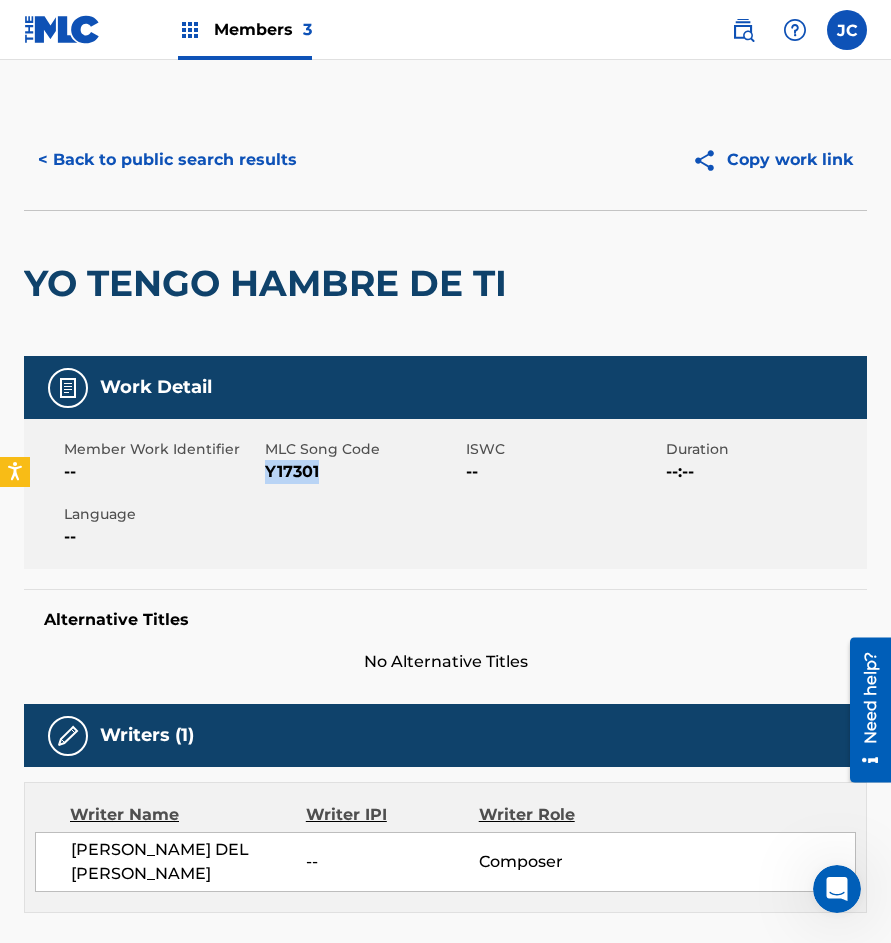 drag, startPoint x: 210, startPoint y: 130, endPoint x: 217, endPoint y: 142, distance: 13.892444 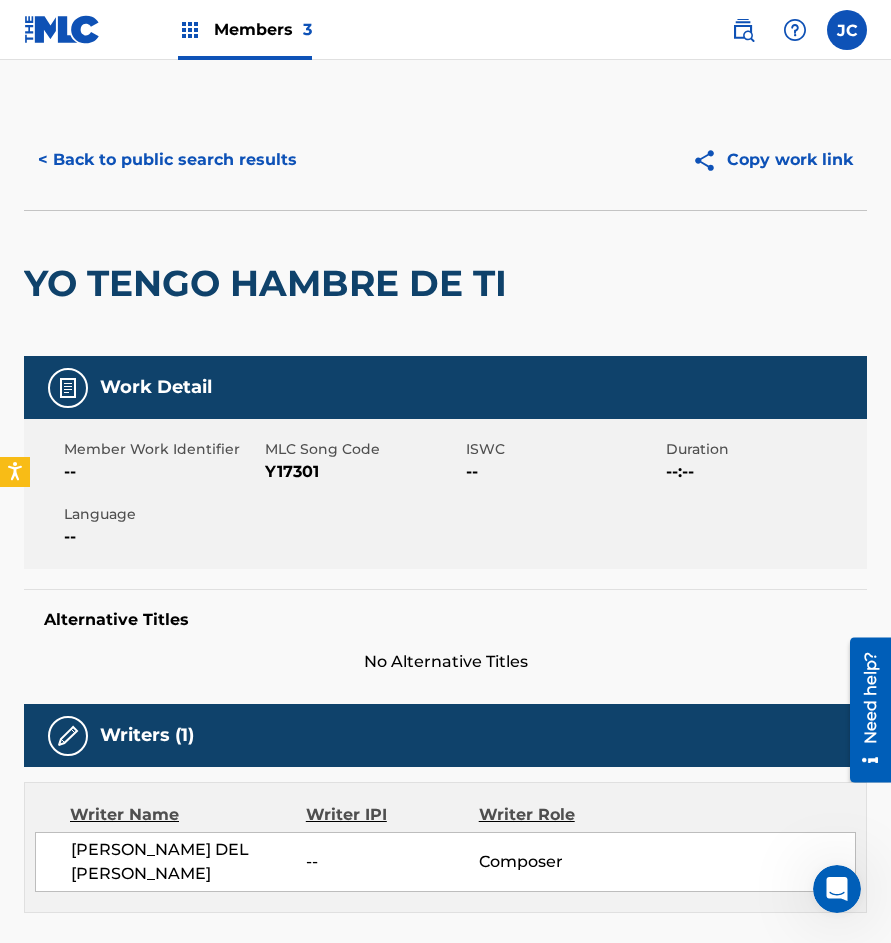click on "< Back to public search results" at bounding box center [167, 160] 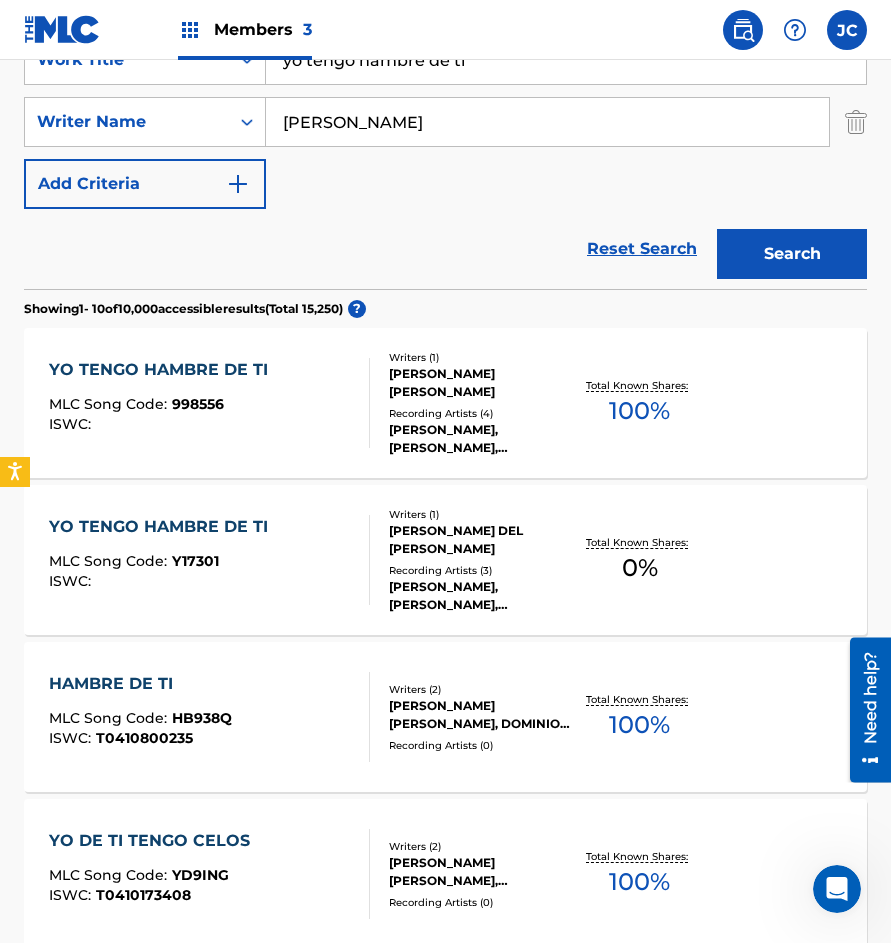 click on "YO TENGO HAMBRE DE TI MLC Song Code : 998556 ISWC :" at bounding box center [209, 403] 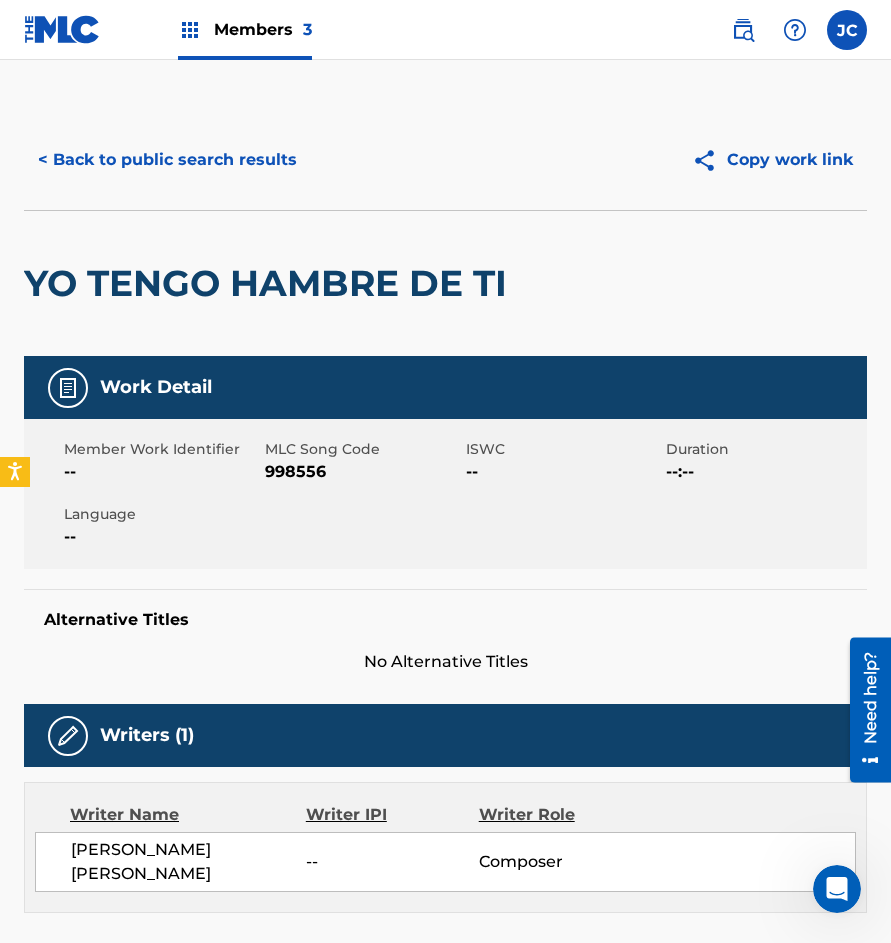 click on "YO TENGO HAMBRE DE TI" at bounding box center [270, 283] 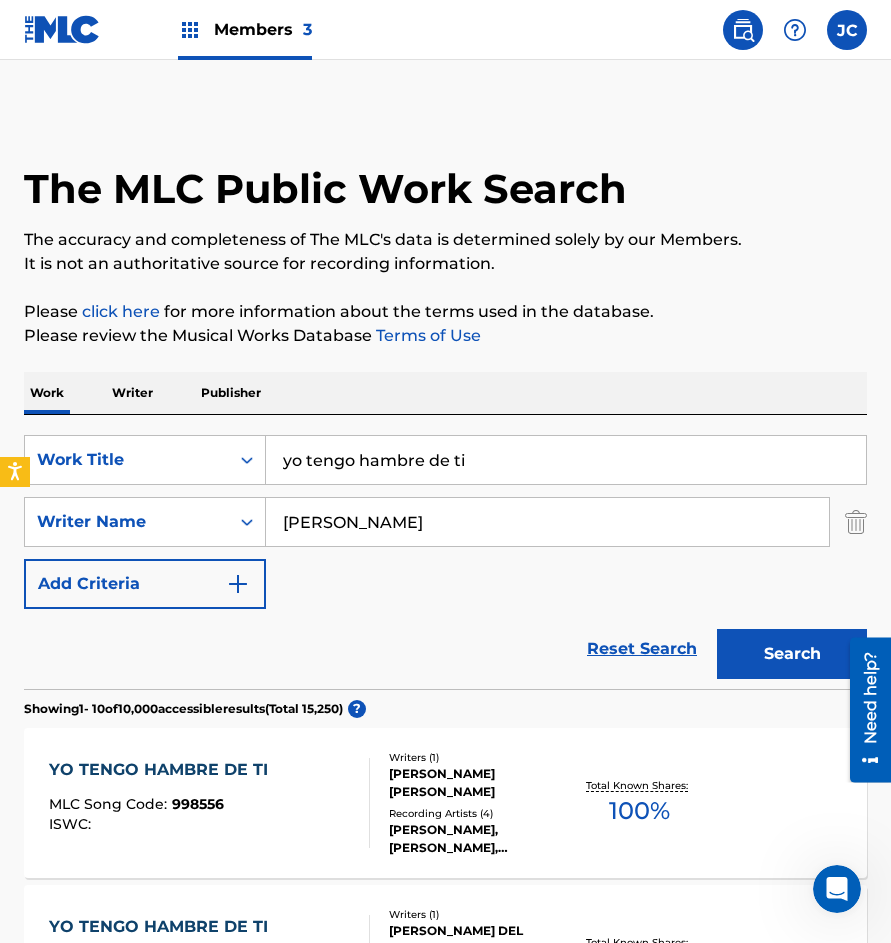 scroll, scrollTop: 400, scrollLeft: 0, axis: vertical 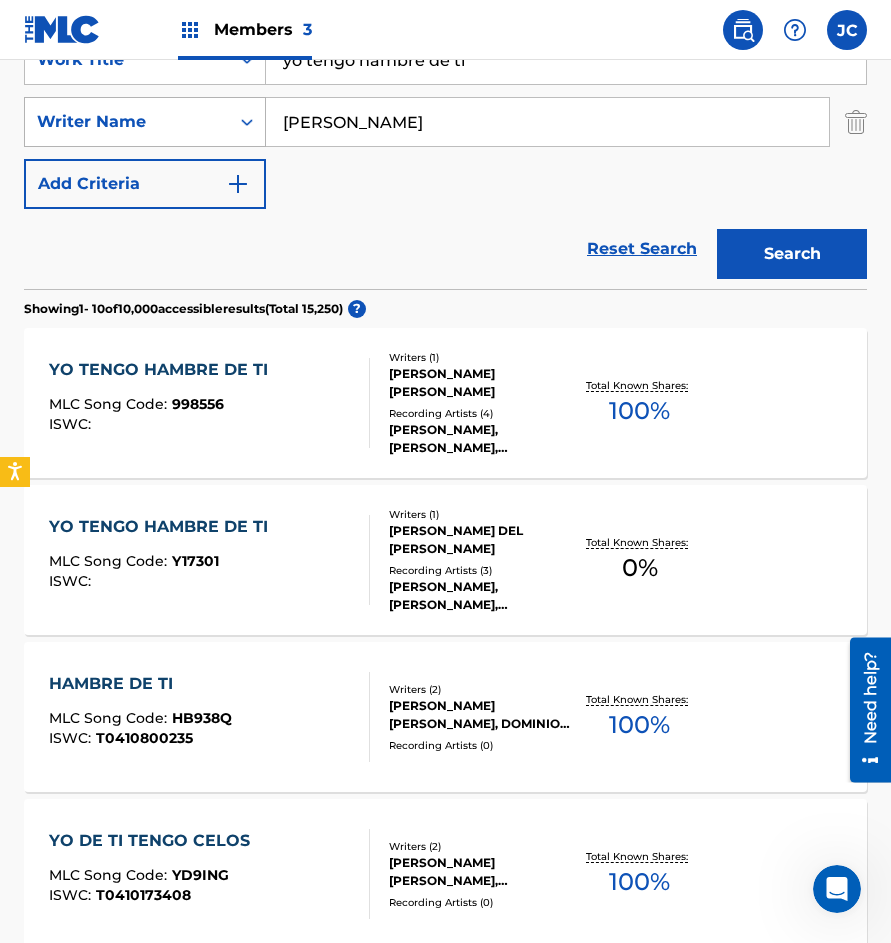 drag, startPoint x: 491, startPoint y: 67, endPoint x: 99, endPoint y: 102, distance: 393.5594 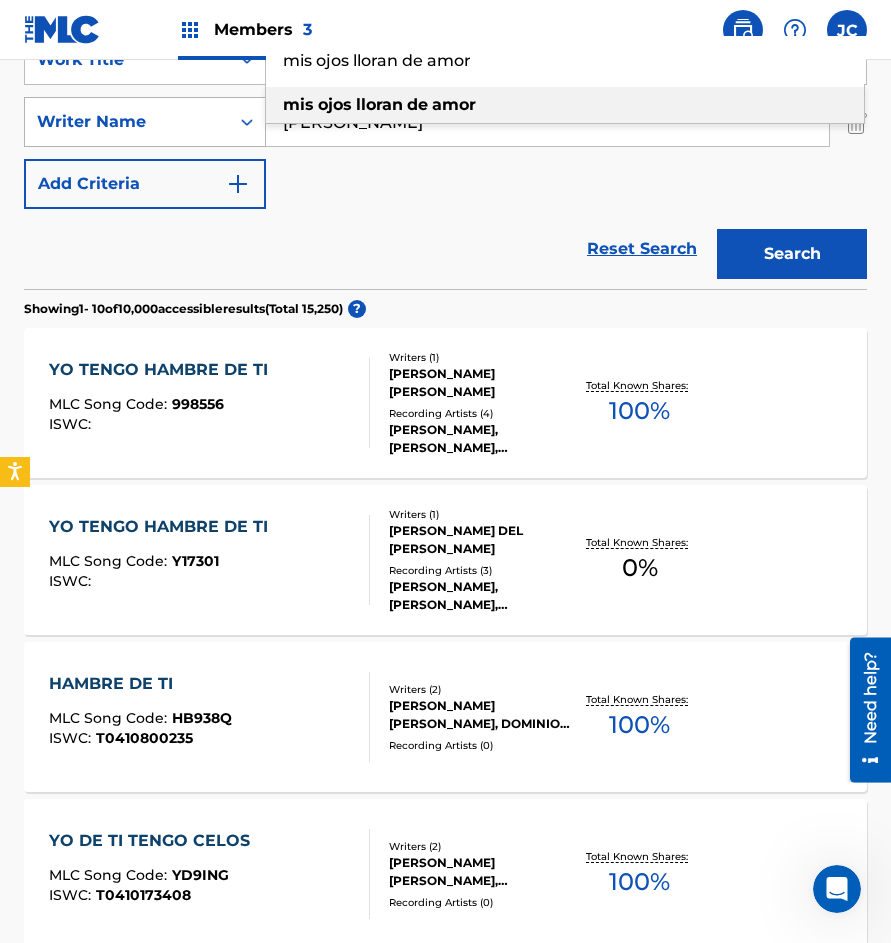 type on "mis ojos lloran de amor" 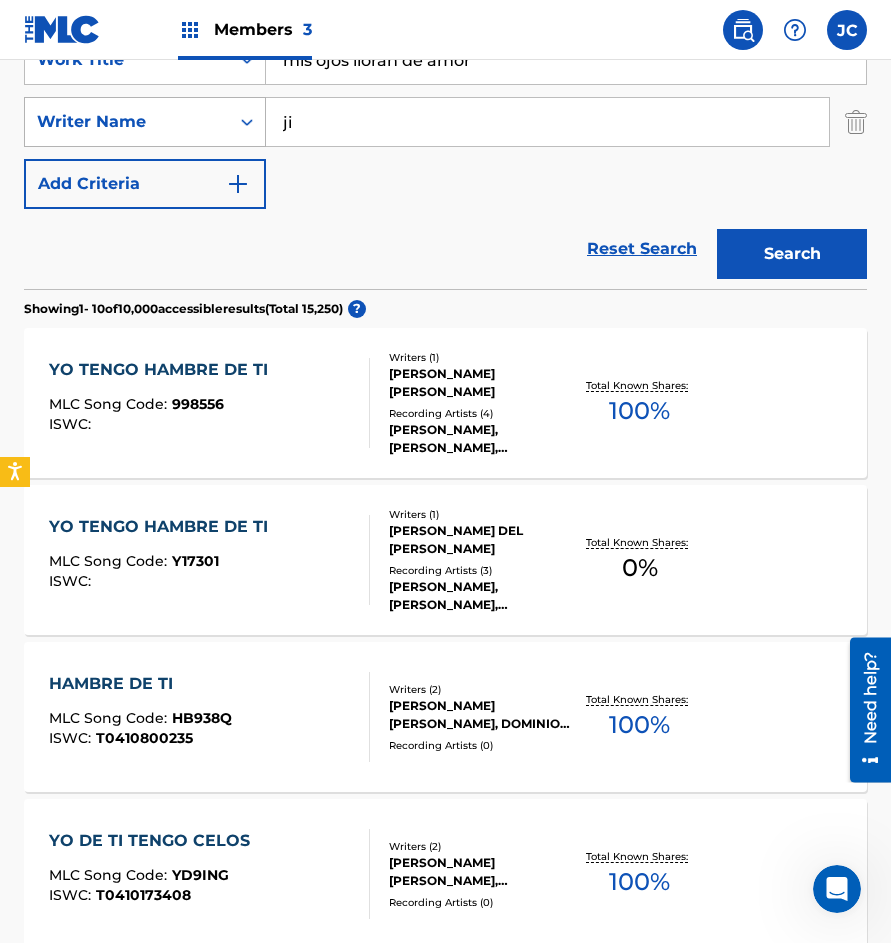 type on "j" 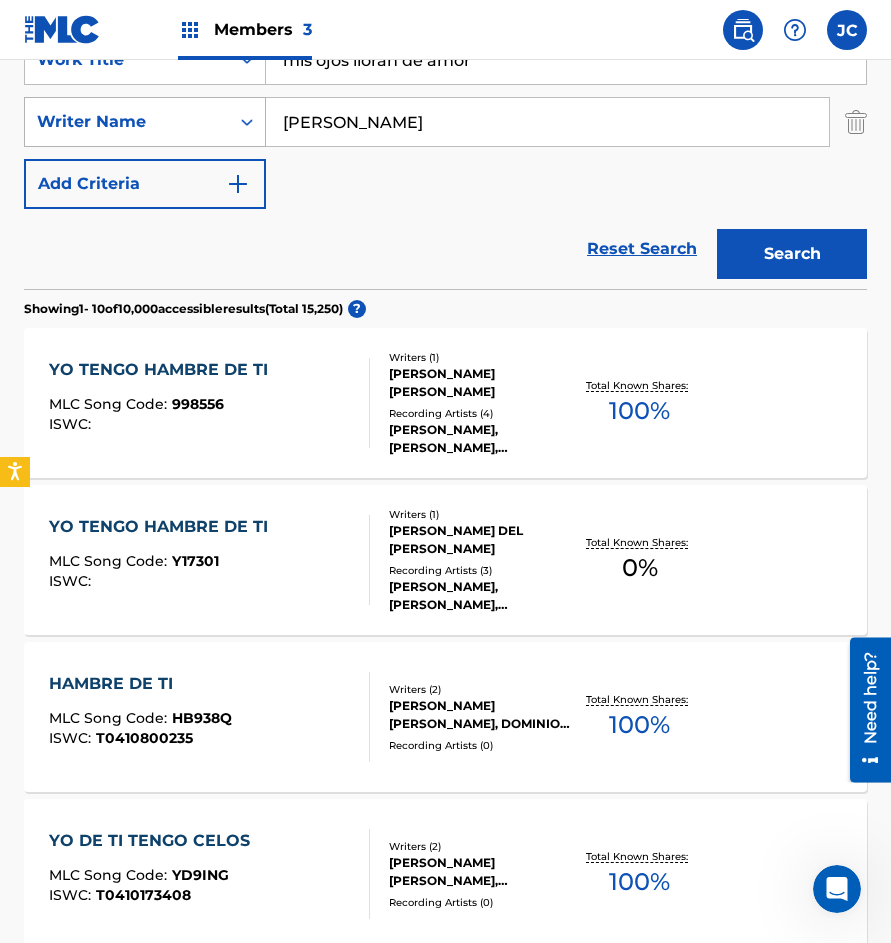 type on "alvarez" 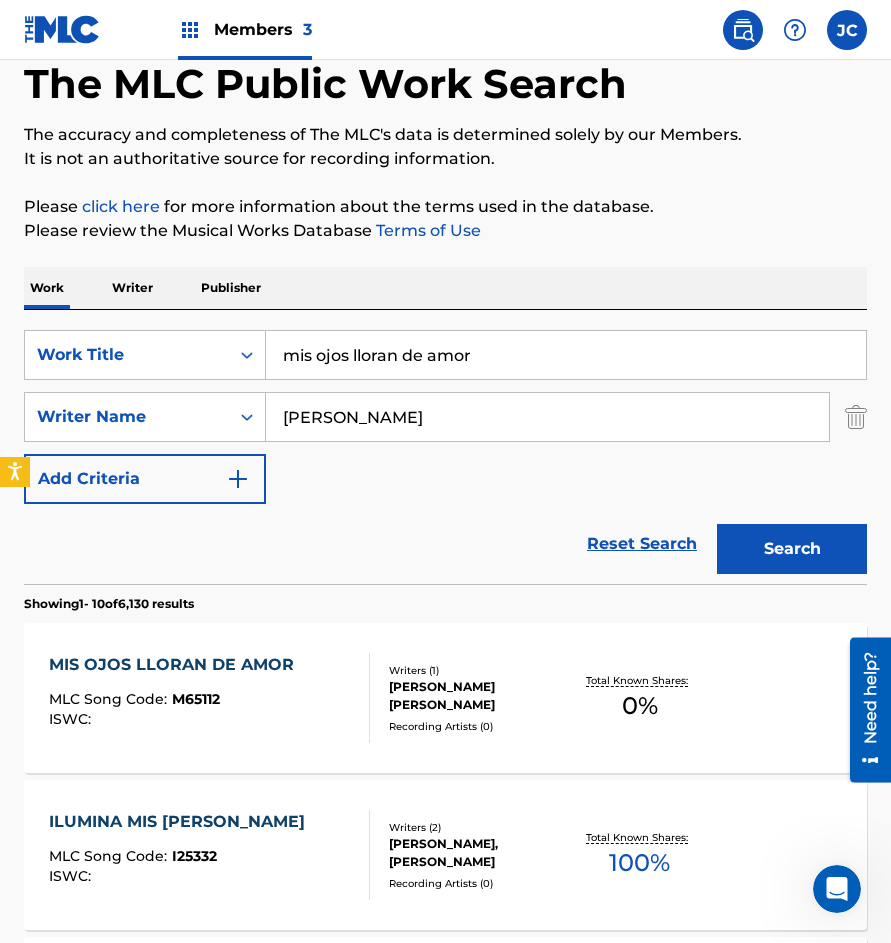 scroll, scrollTop: 200, scrollLeft: 0, axis: vertical 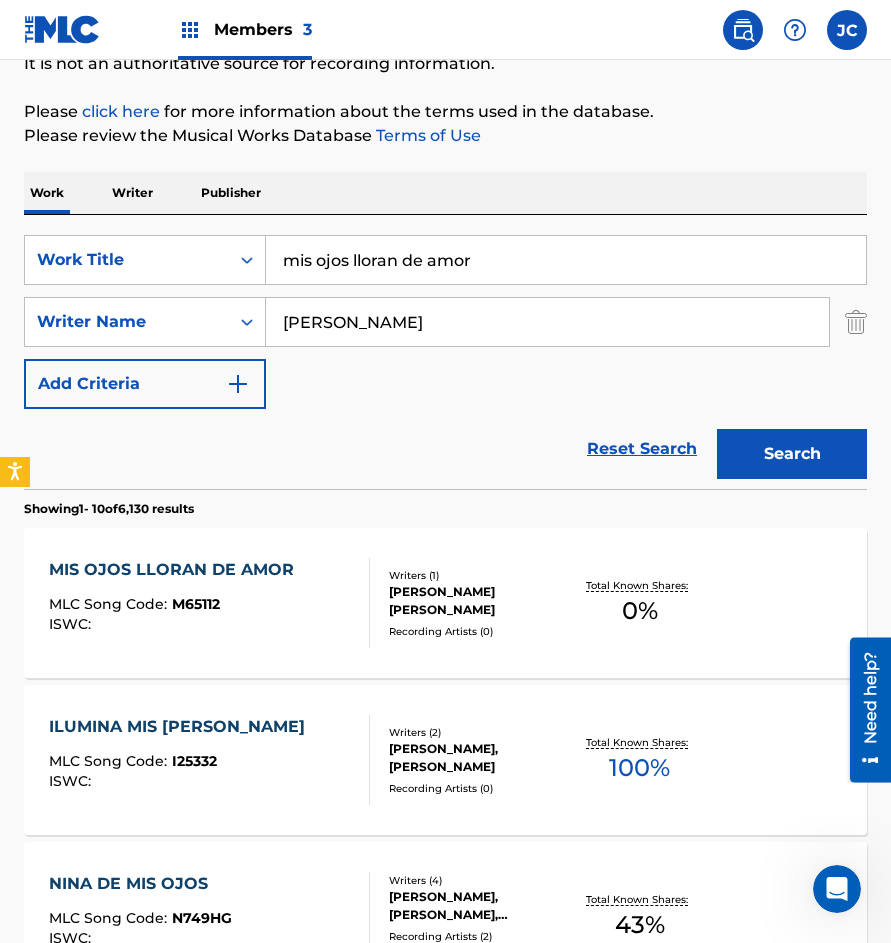 click on "Recording Artists ( 0 )" at bounding box center [479, 631] 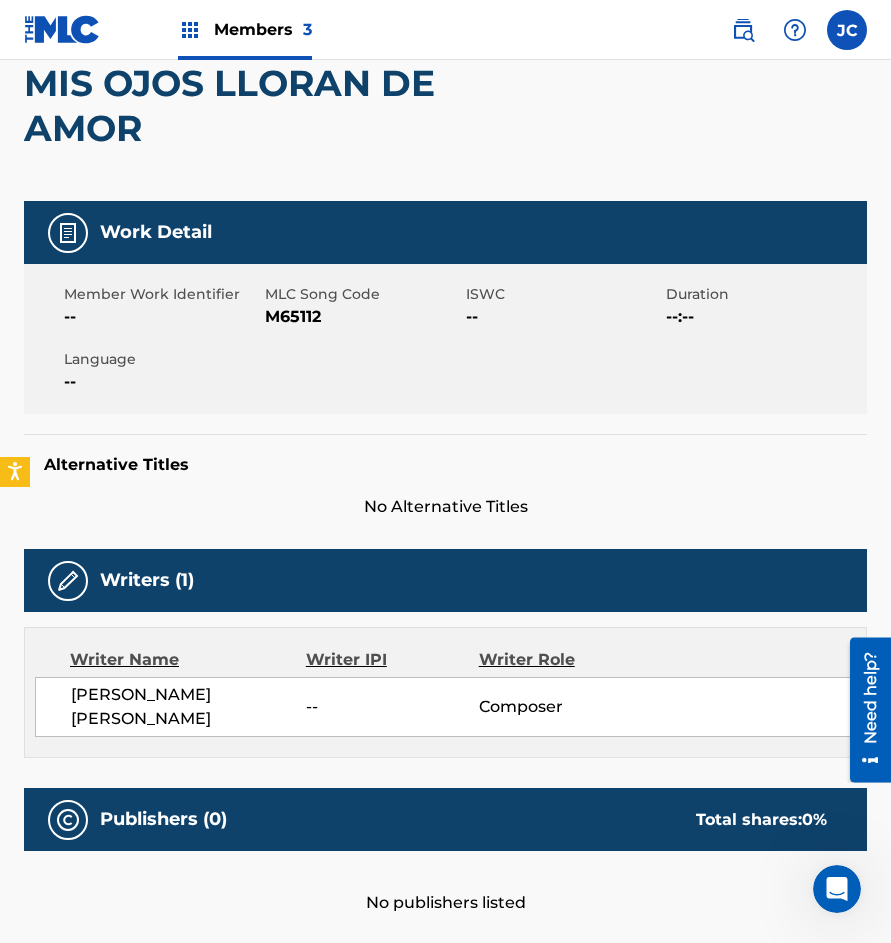 scroll, scrollTop: 0, scrollLeft: 0, axis: both 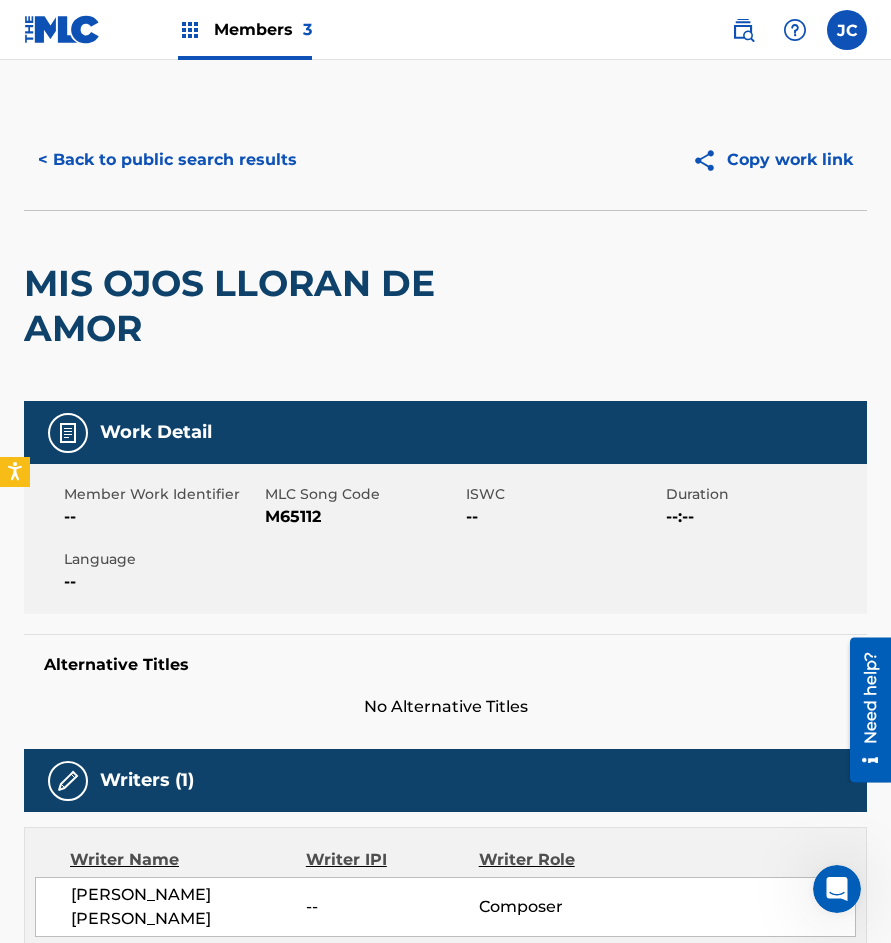 click on "M65112" at bounding box center (363, 517) 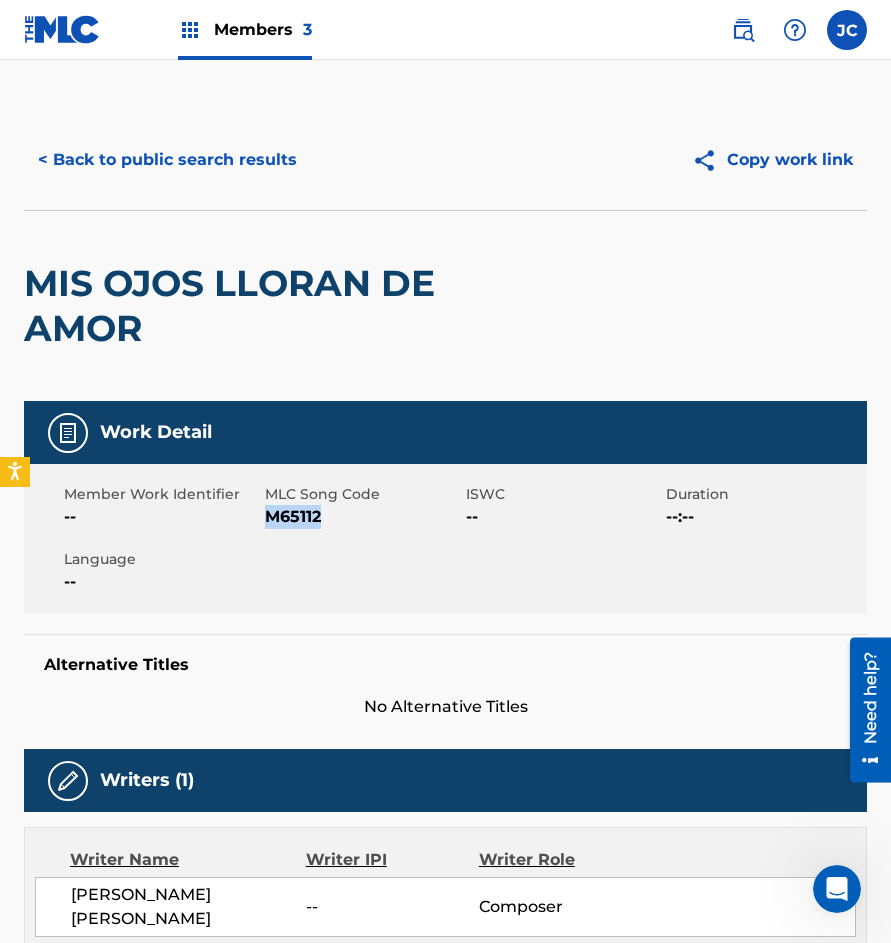 click on "M65112" at bounding box center [363, 517] 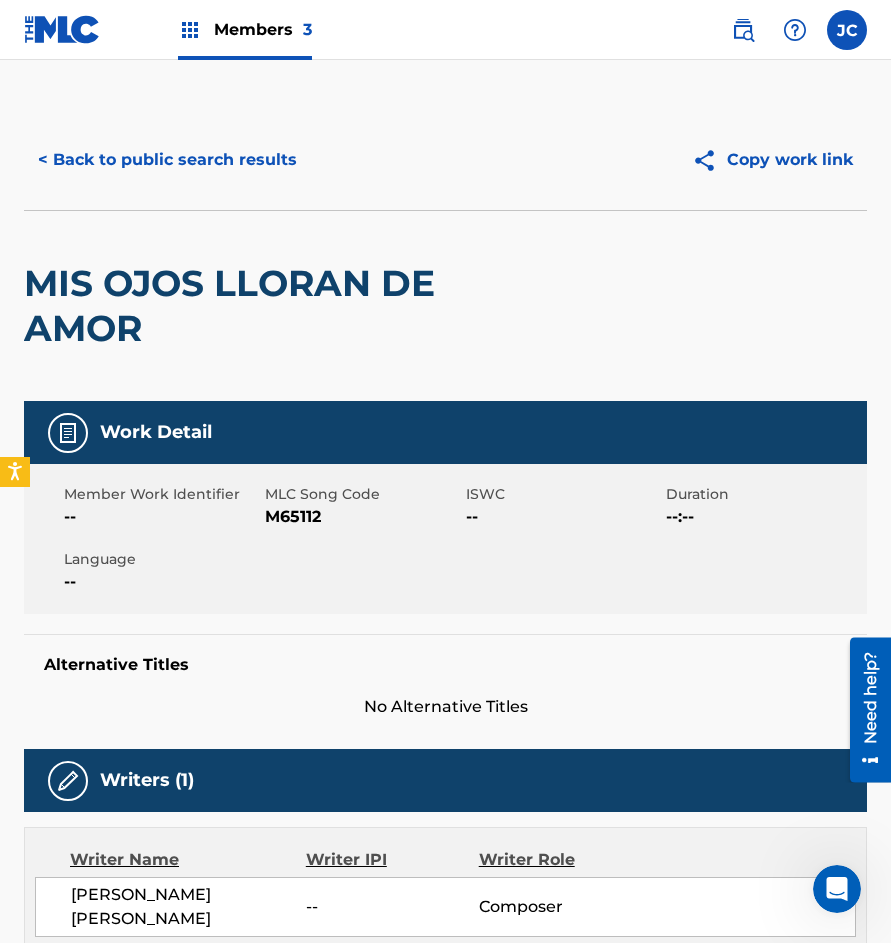 click on "< Back to public search results" at bounding box center (167, 160) 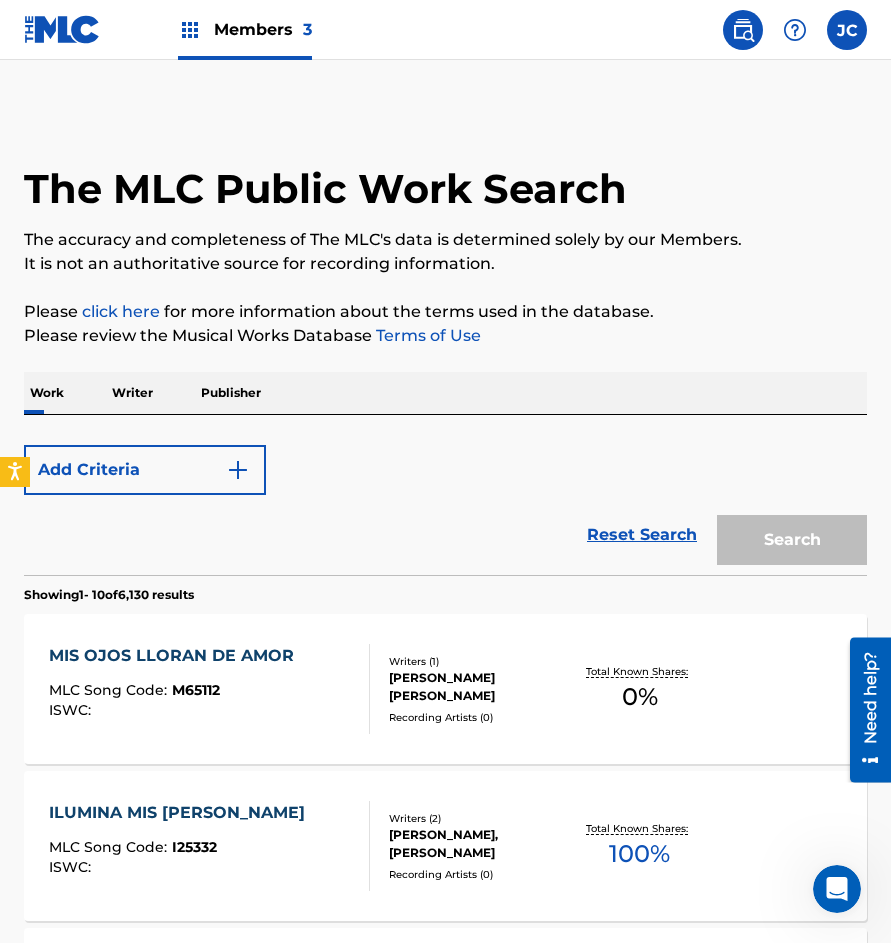scroll, scrollTop: 200, scrollLeft: 0, axis: vertical 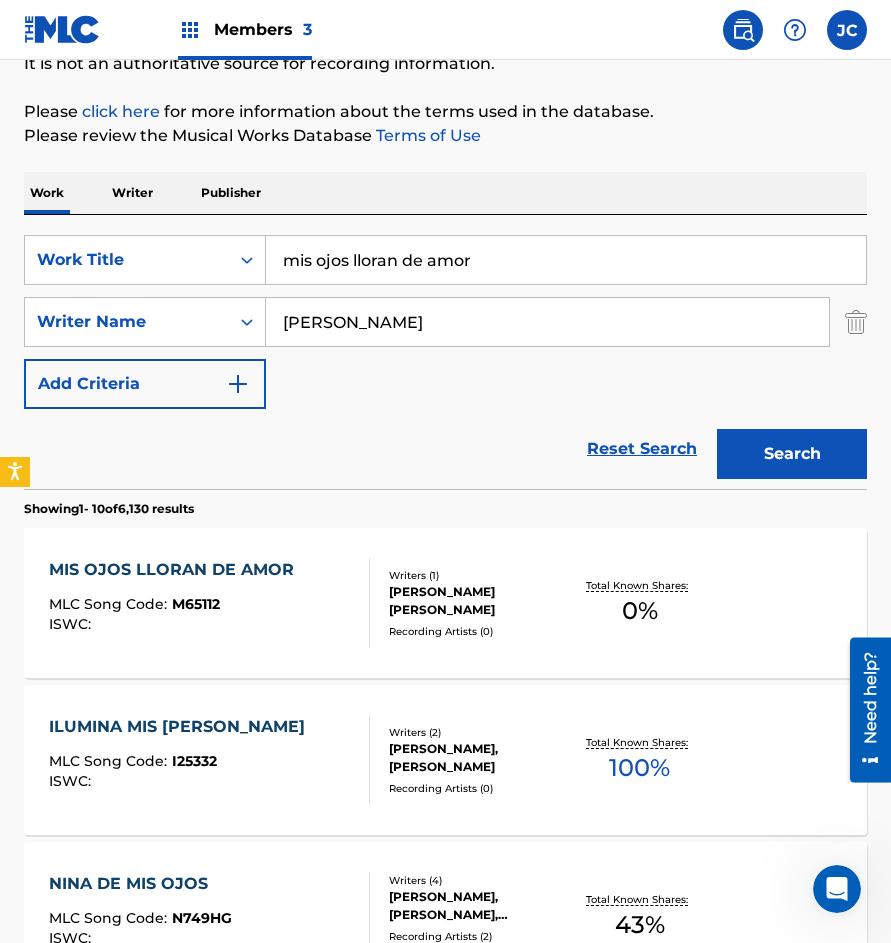 drag, startPoint x: 303, startPoint y: 240, endPoint x: 384, endPoint y: 212, distance: 85.70297 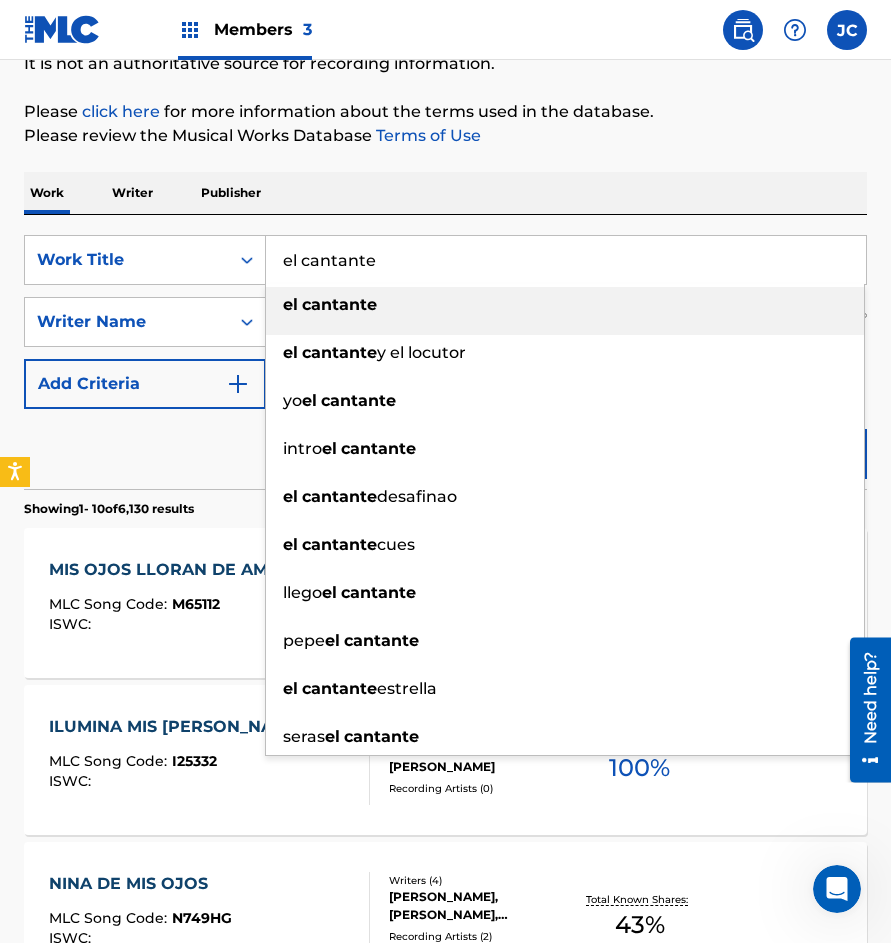 type on "el cantante" 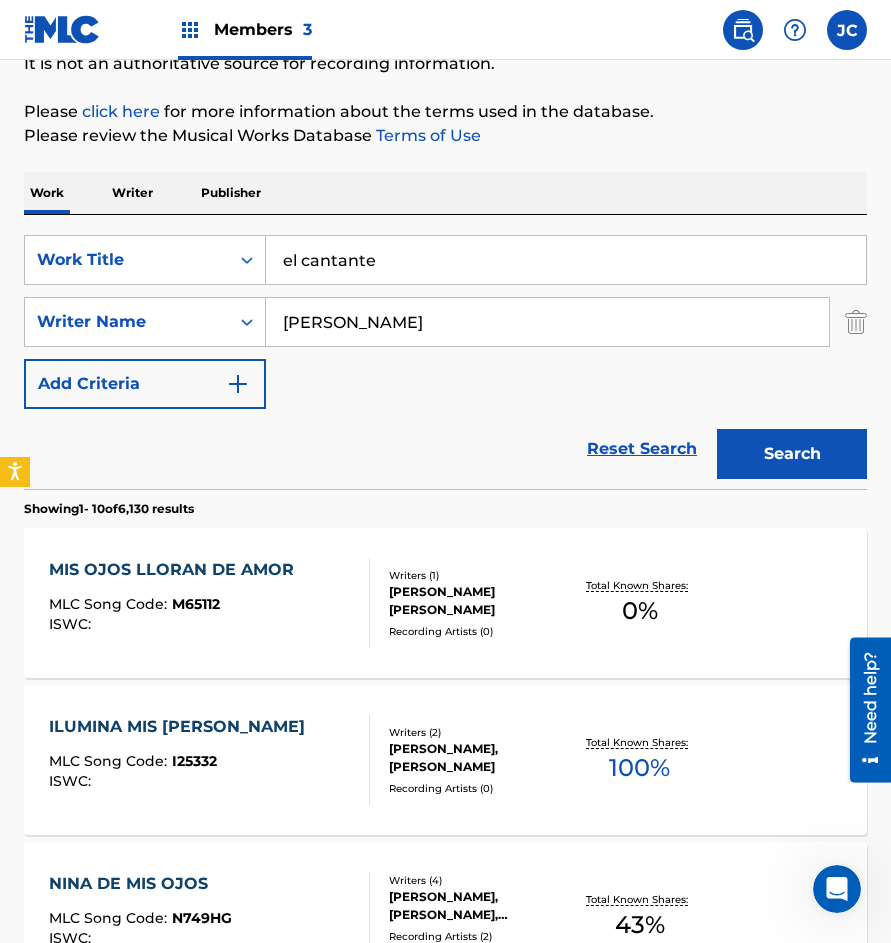 type on "cardenas" 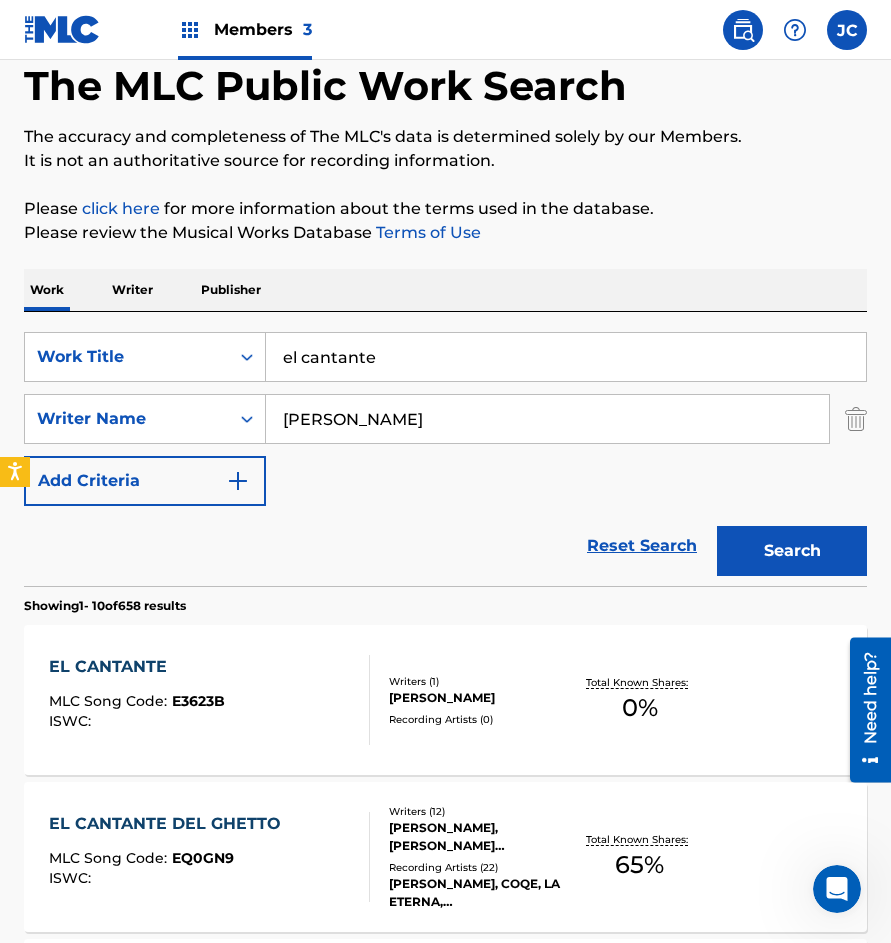 scroll, scrollTop: 200, scrollLeft: 0, axis: vertical 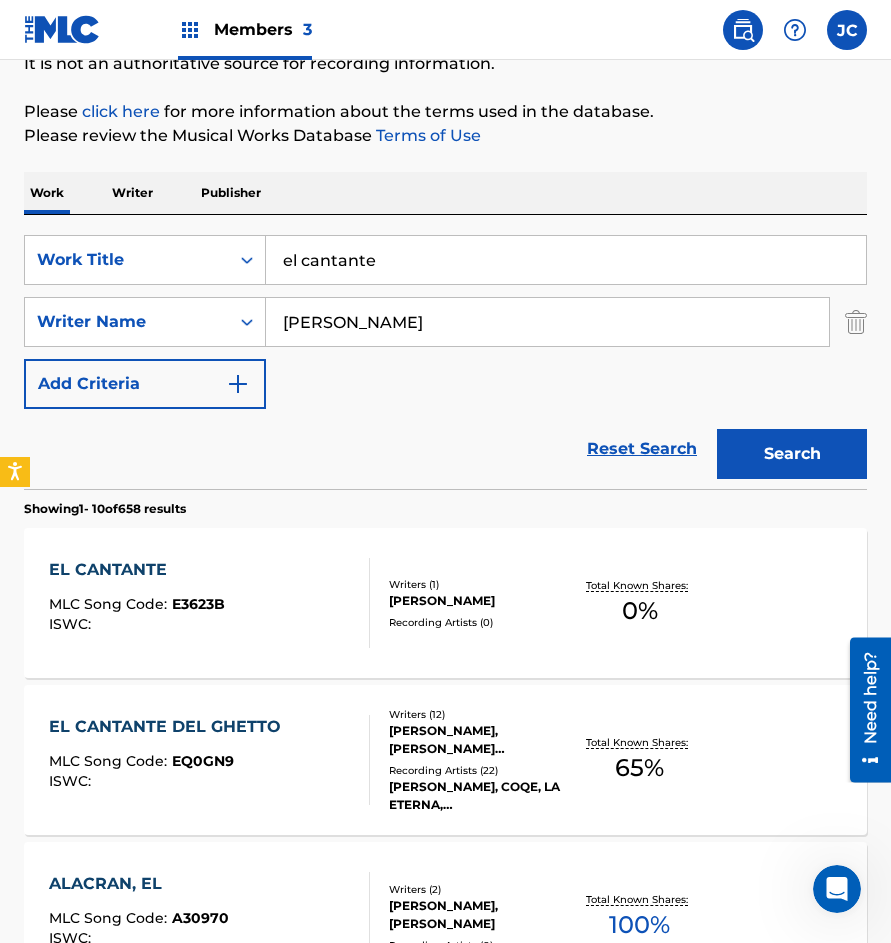 click on "Writers ( 1 )" at bounding box center [479, 584] 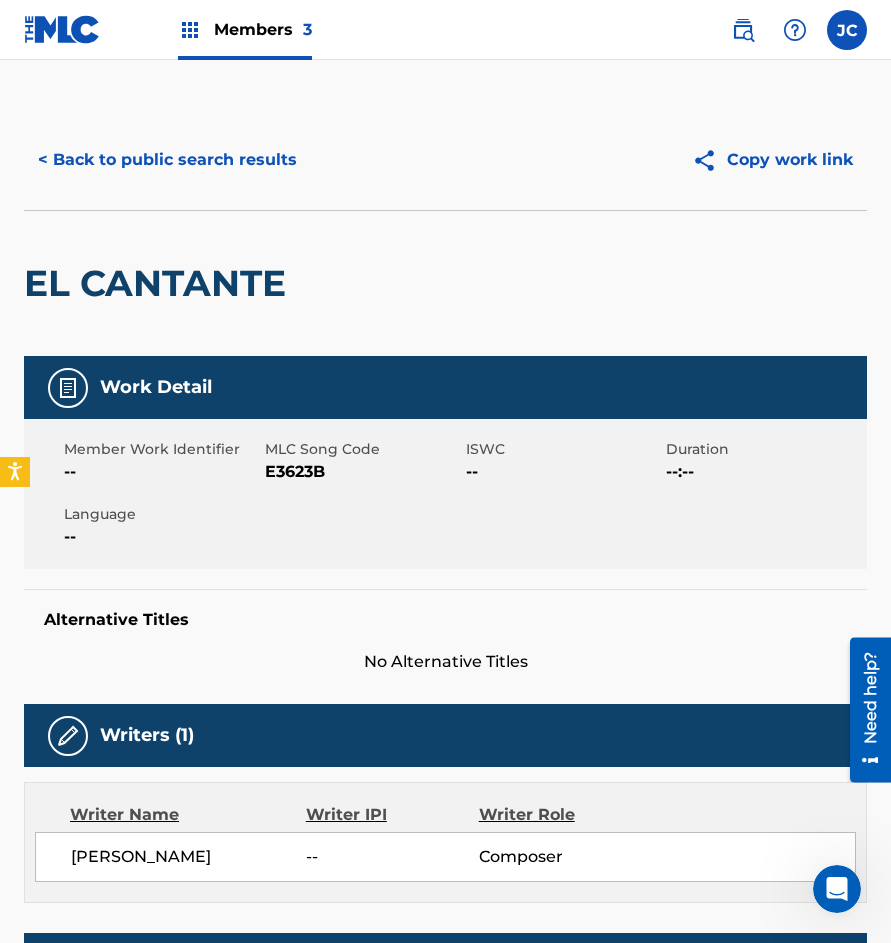 click on "E3623B" at bounding box center [363, 472] 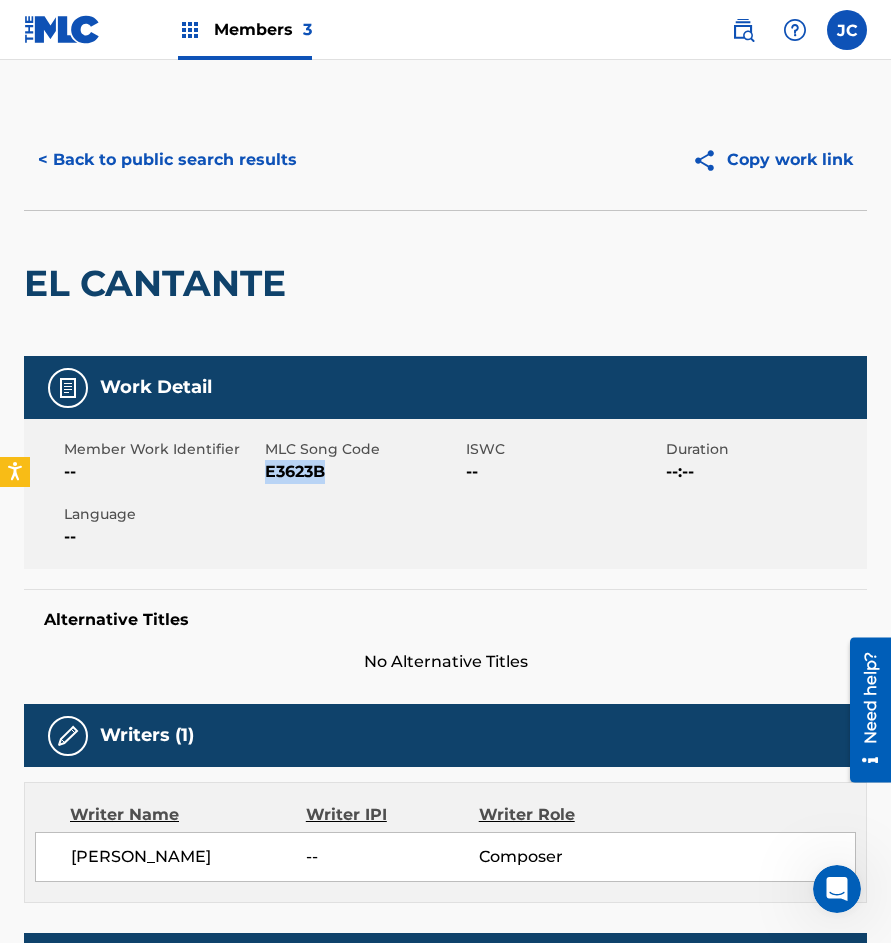 click on "E3623B" at bounding box center (363, 472) 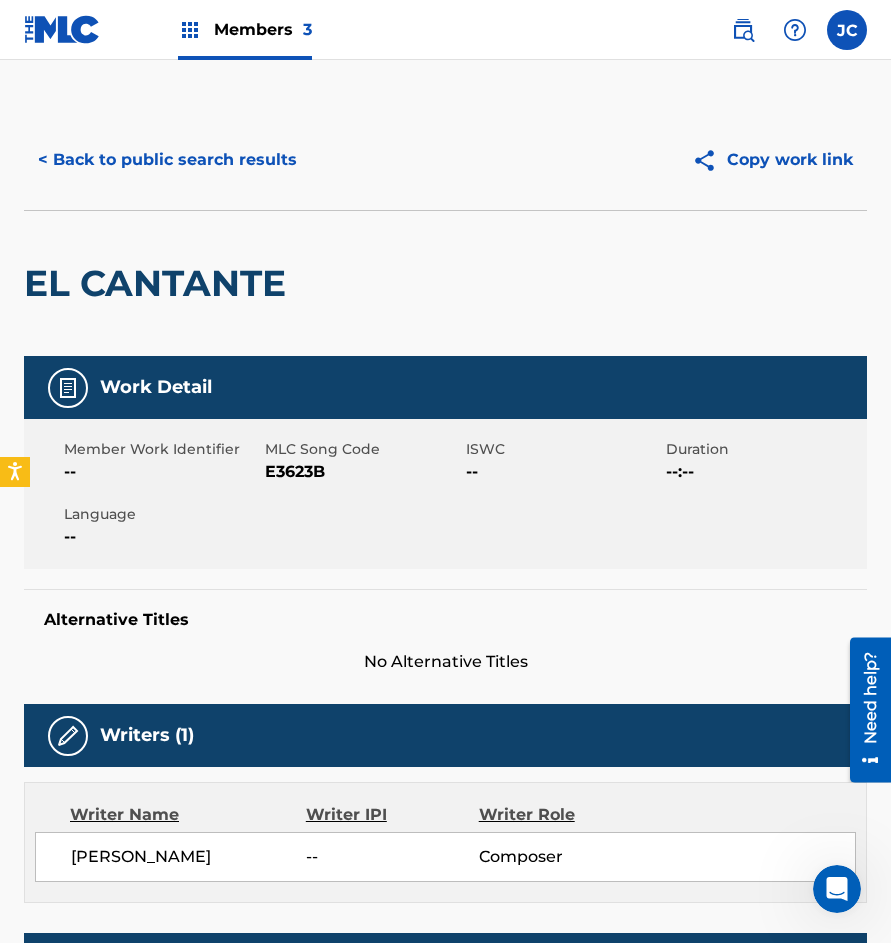 click on "< Back to public search results Copy work link EL CANTANTE     Work Detail   Member Work Identifier -- MLC Song Code E3623B ISWC -- Duration --:-- Language -- Alternative Titles No Alternative Titles Writers   (1) Writer Name Writer IPI Writer Role ISAIAS CARDENAS LIMON -- Composer Publishers   (0) Total shares:  0 % No publishers listed Matched Recordings   (0) No recordings found" at bounding box center (445, 653) 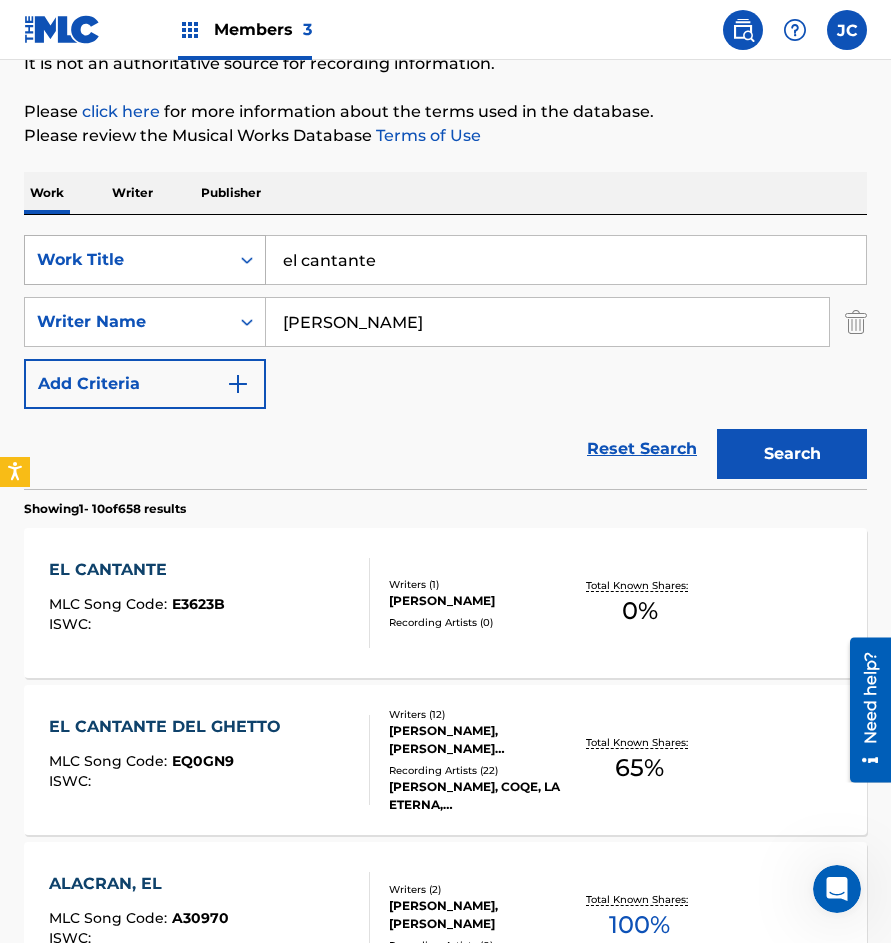 drag, startPoint x: 416, startPoint y: 250, endPoint x: 228, endPoint y: 258, distance: 188.17014 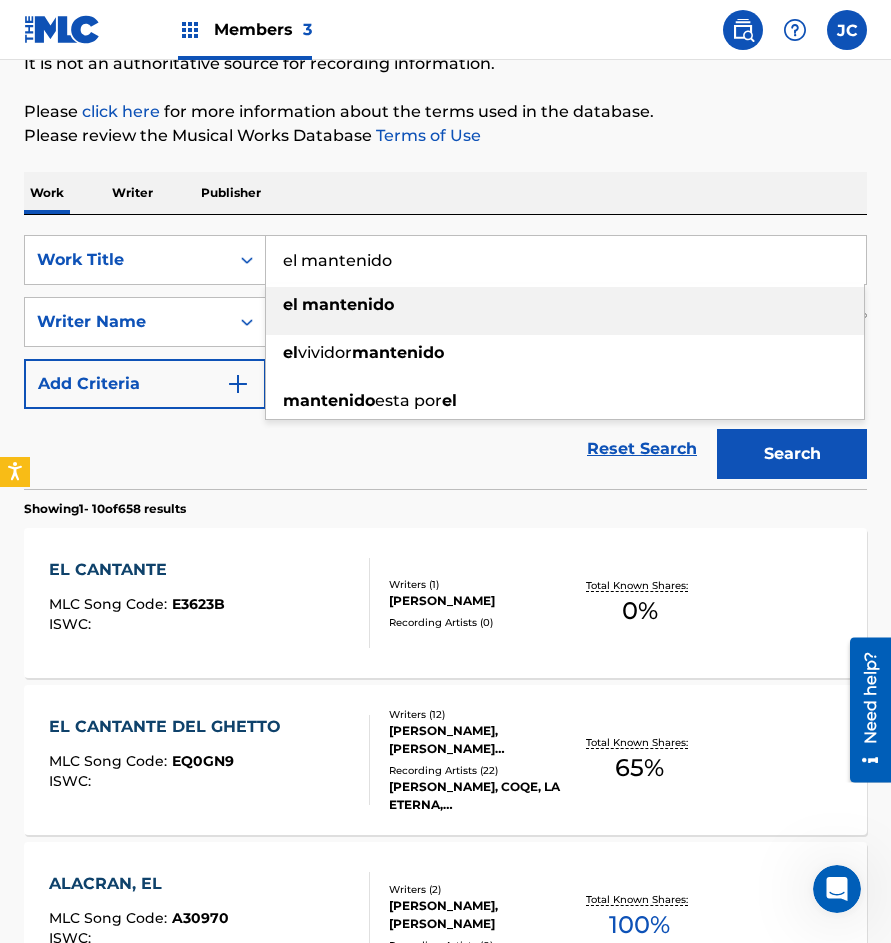 type on "el mantenido" 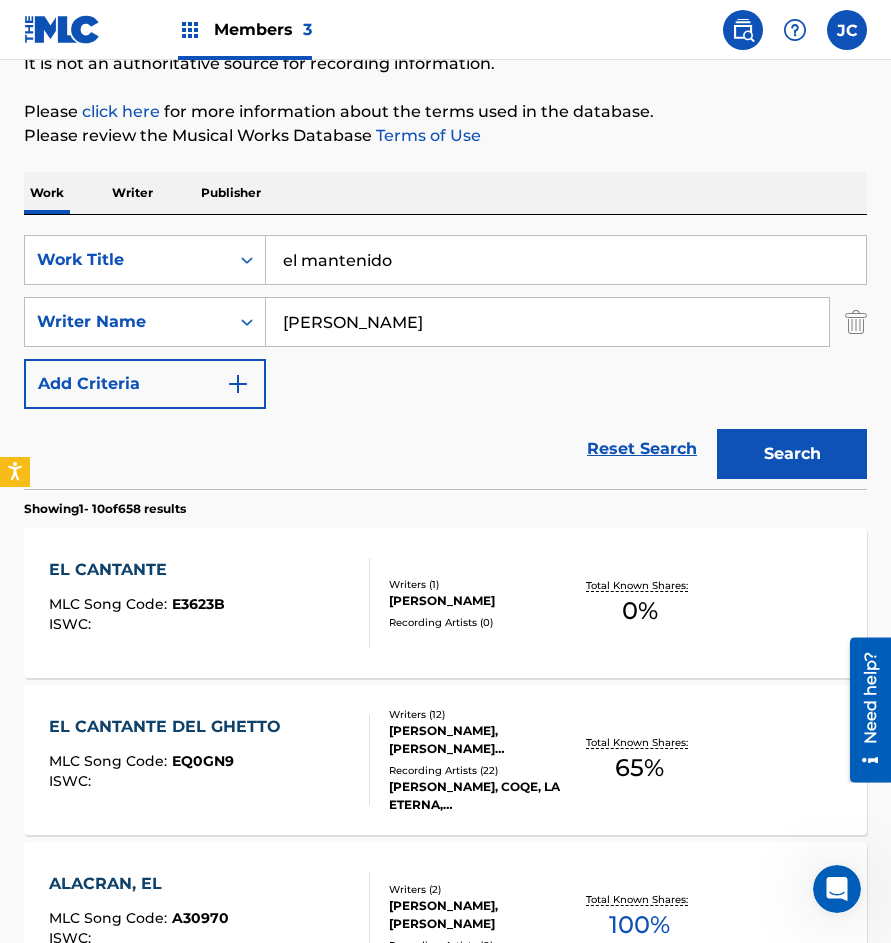 click on "Search" at bounding box center (792, 454) 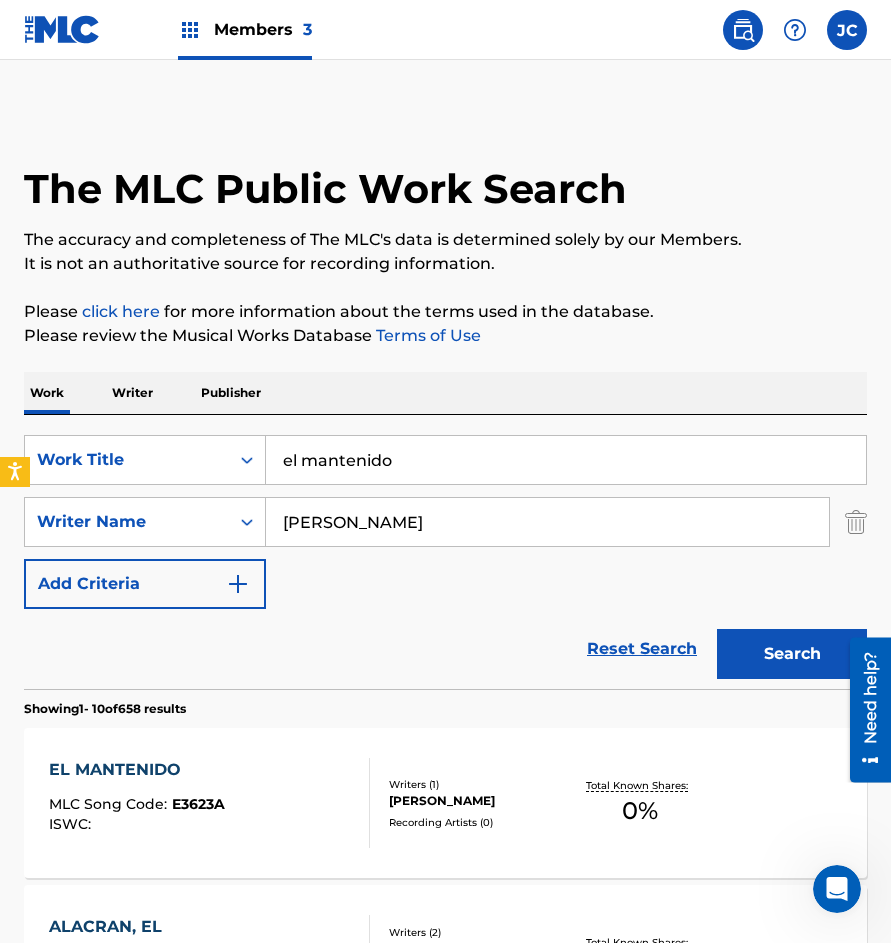 scroll, scrollTop: 400, scrollLeft: 0, axis: vertical 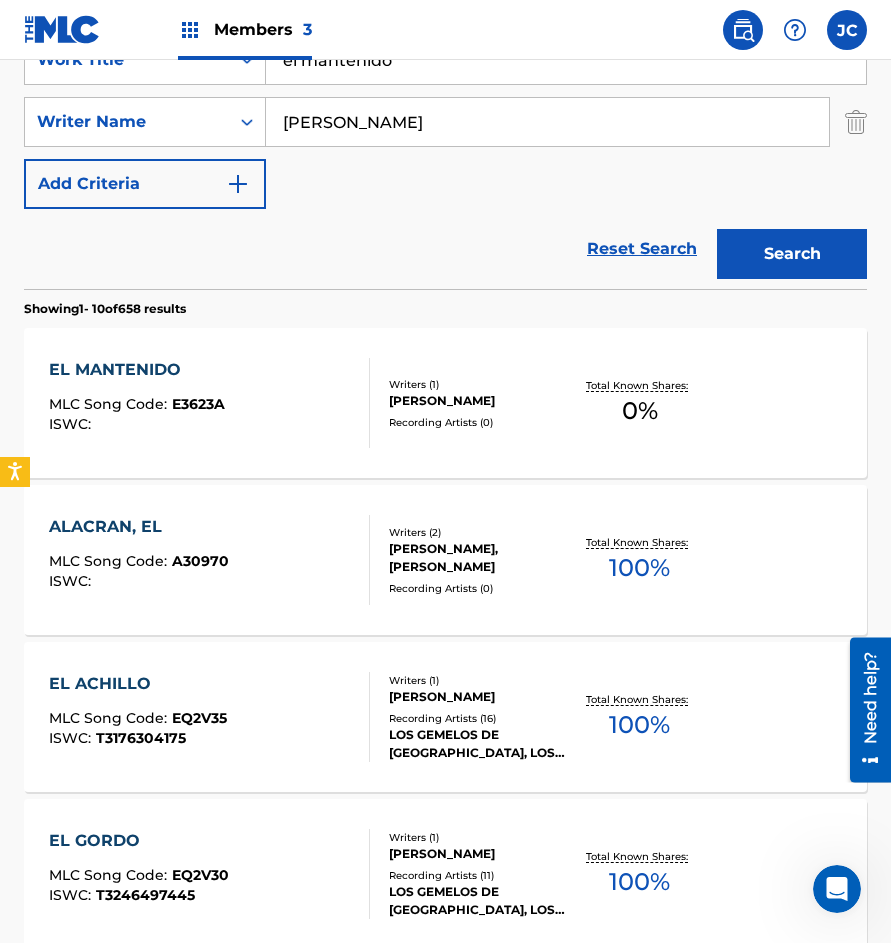 click on "Recording Artists ( 0 )" at bounding box center [479, 422] 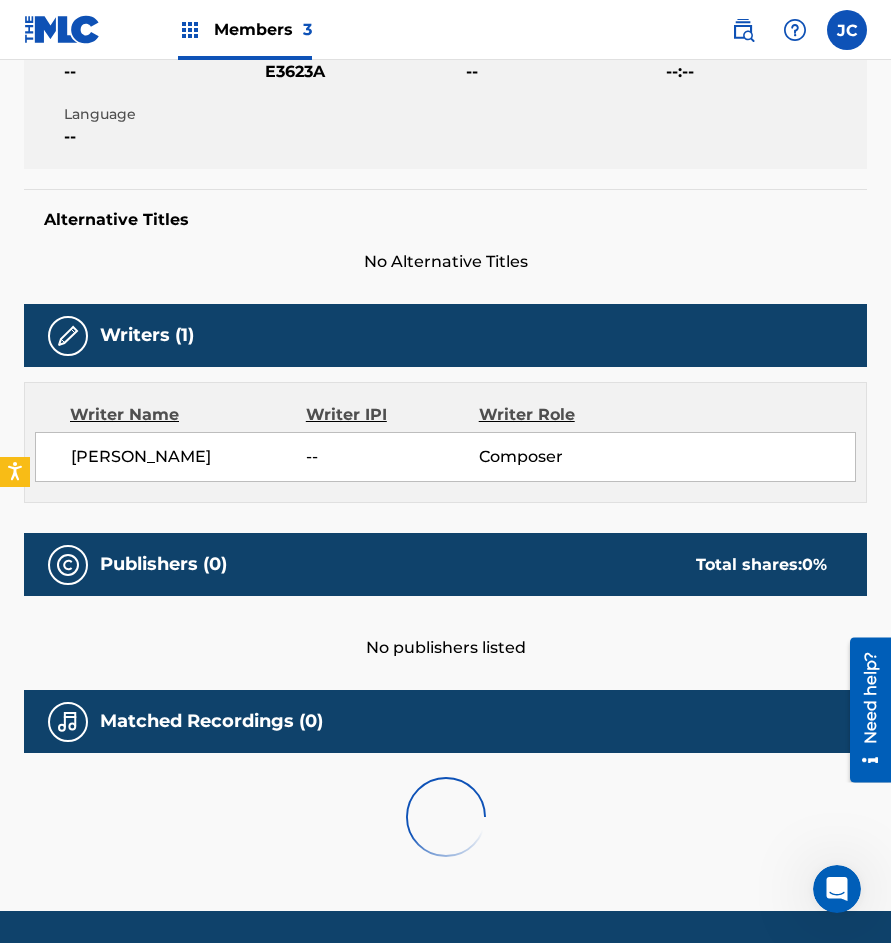 scroll, scrollTop: 0, scrollLeft: 0, axis: both 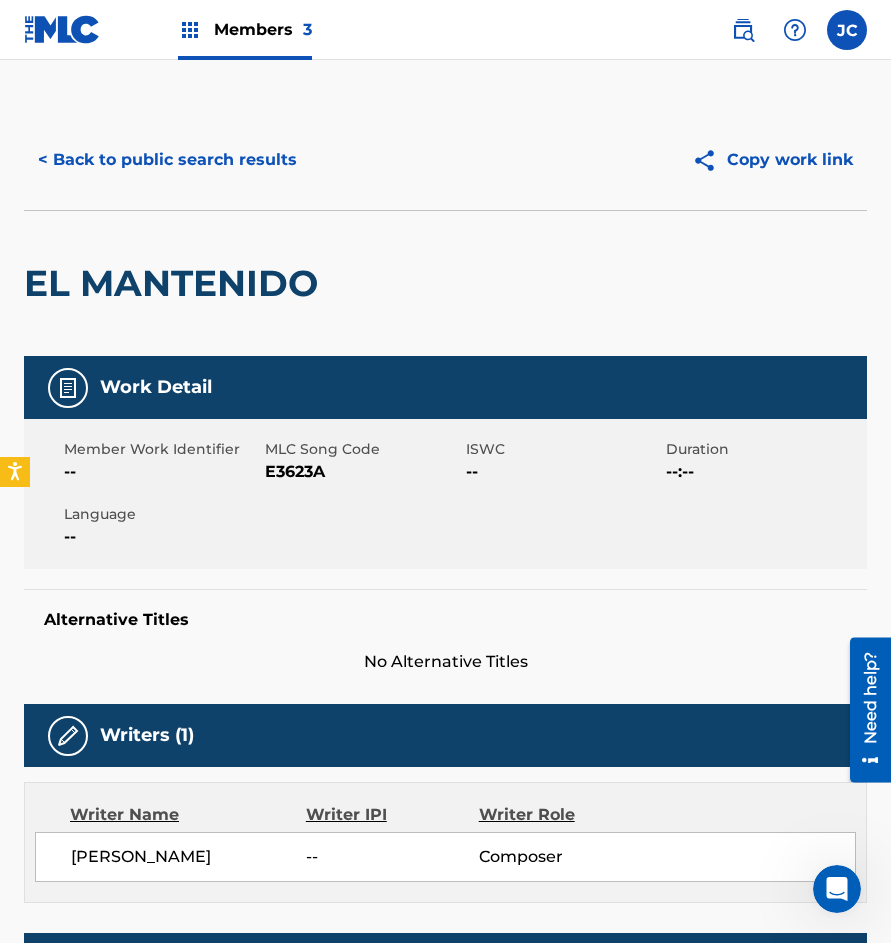 click on "E3623A" at bounding box center [363, 472] 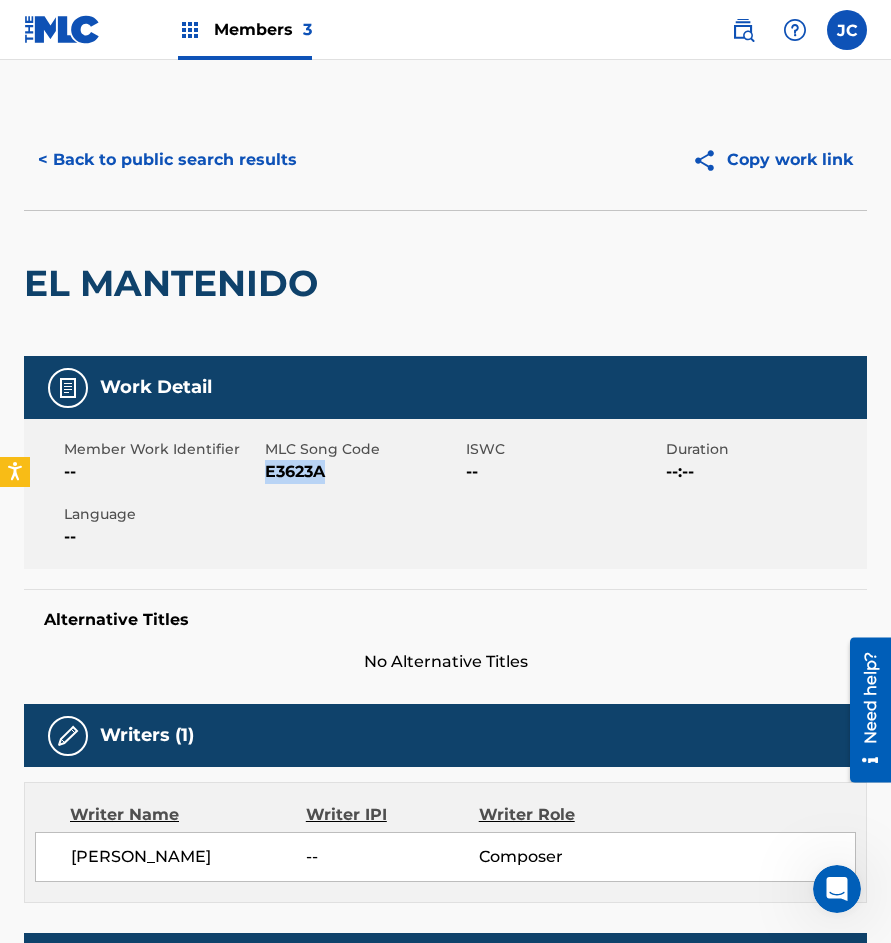 click on "E3623A" at bounding box center [363, 472] 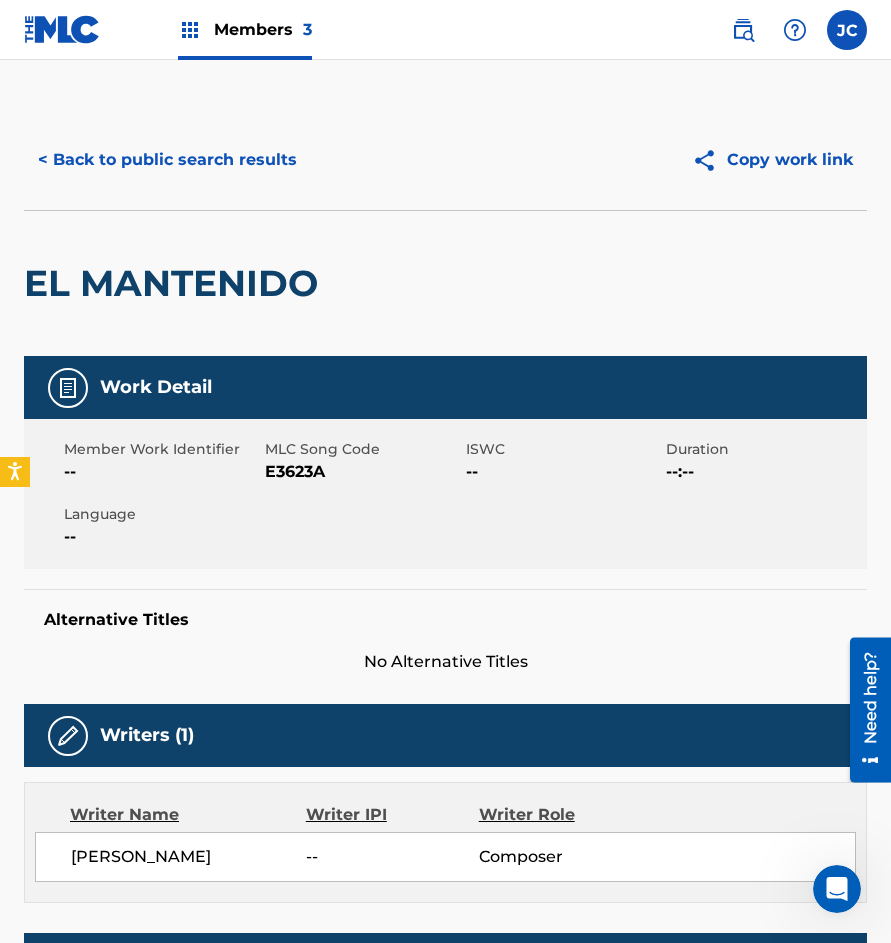 click on "< Back to public search results" at bounding box center [167, 160] 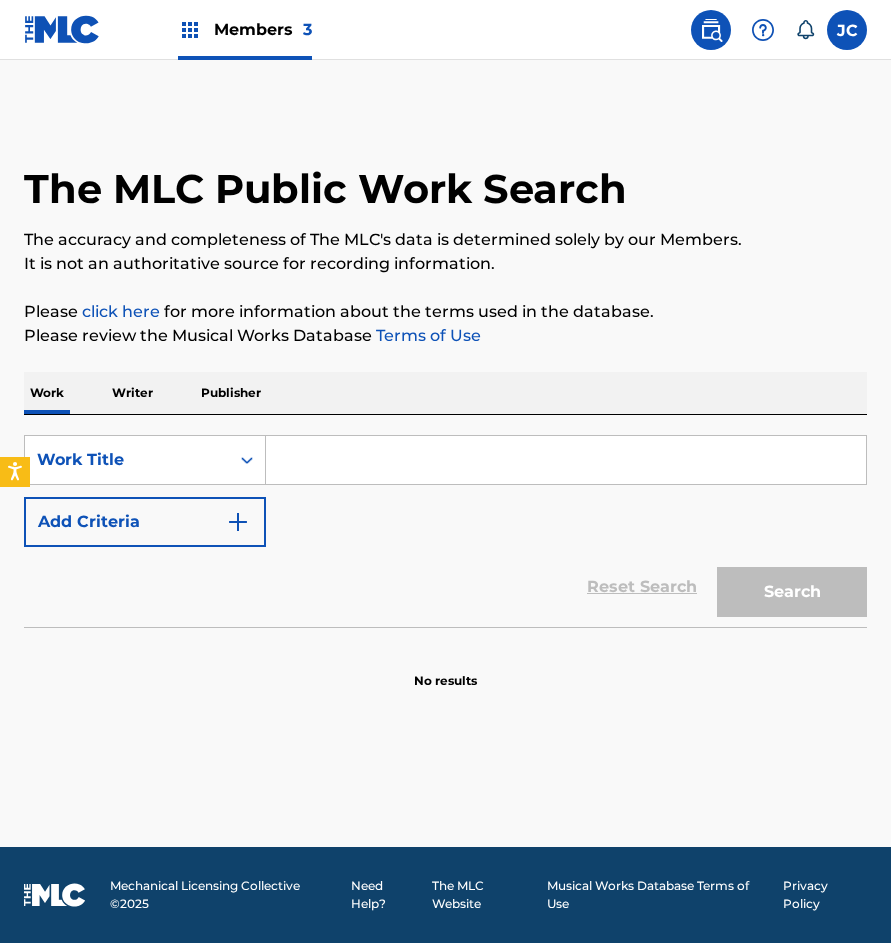scroll, scrollTop: 0, scrollLeft: 0, axis: both 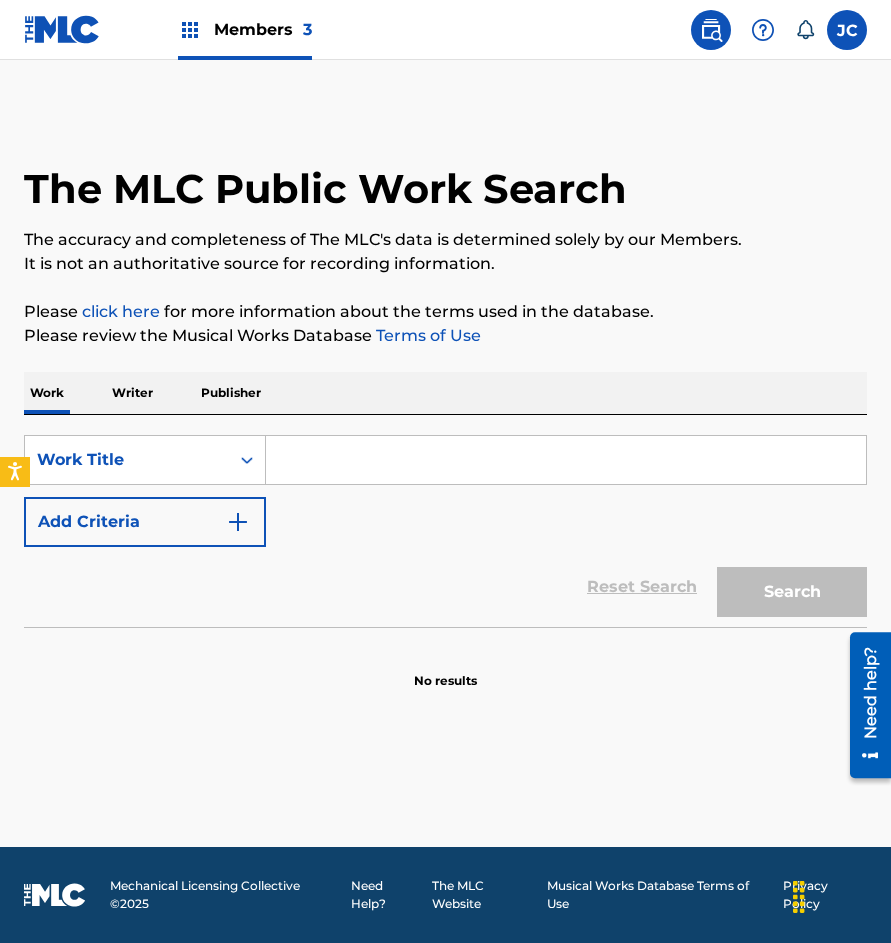 click on "Add Criteria" at bounding box center [145, 522] 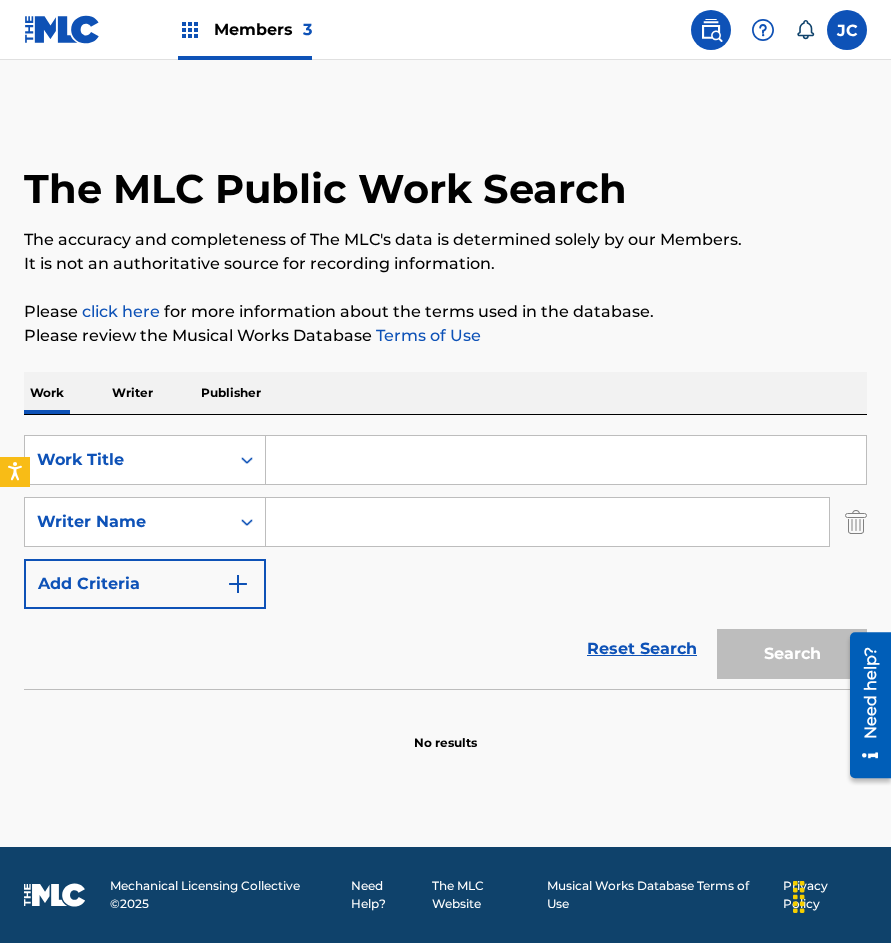 click at bounding box center [566, 460] 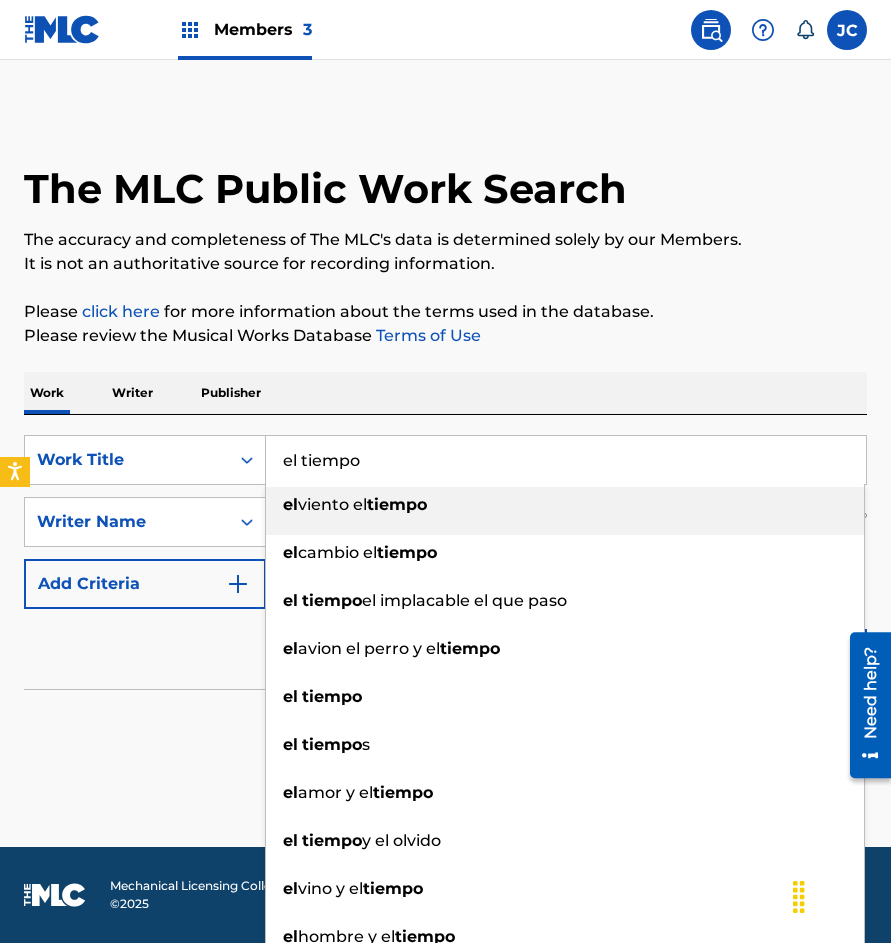 type on "el tiempo" 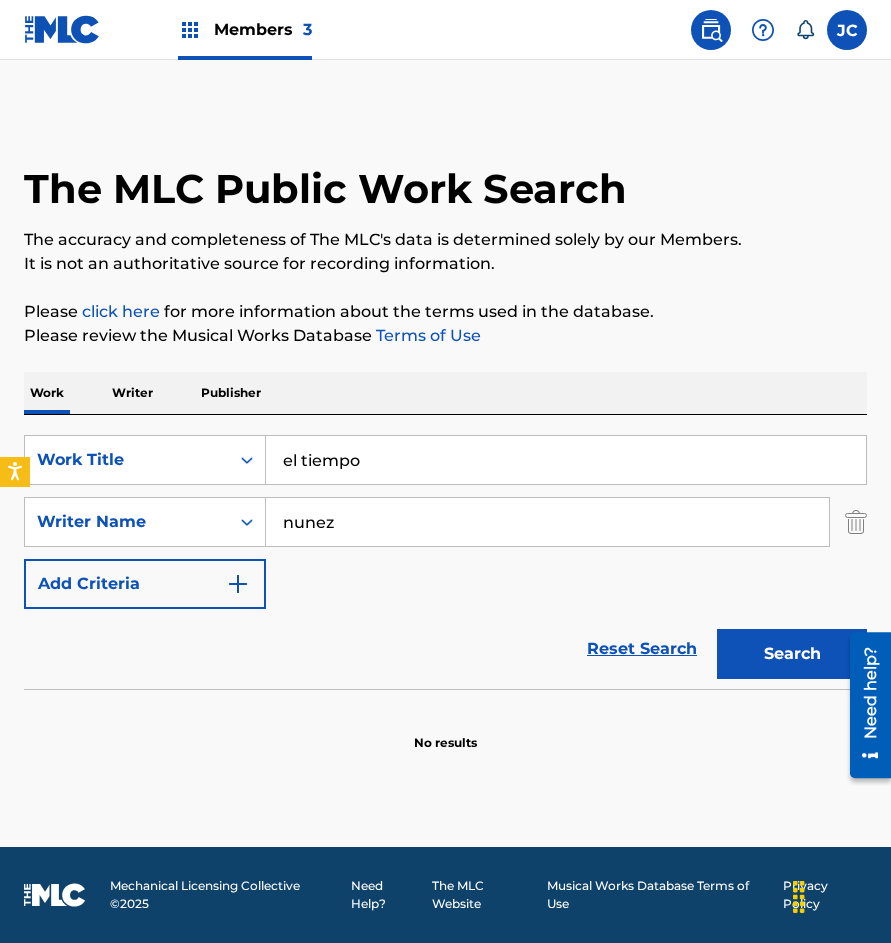 click on "Search" at bounding box center (792, 654) 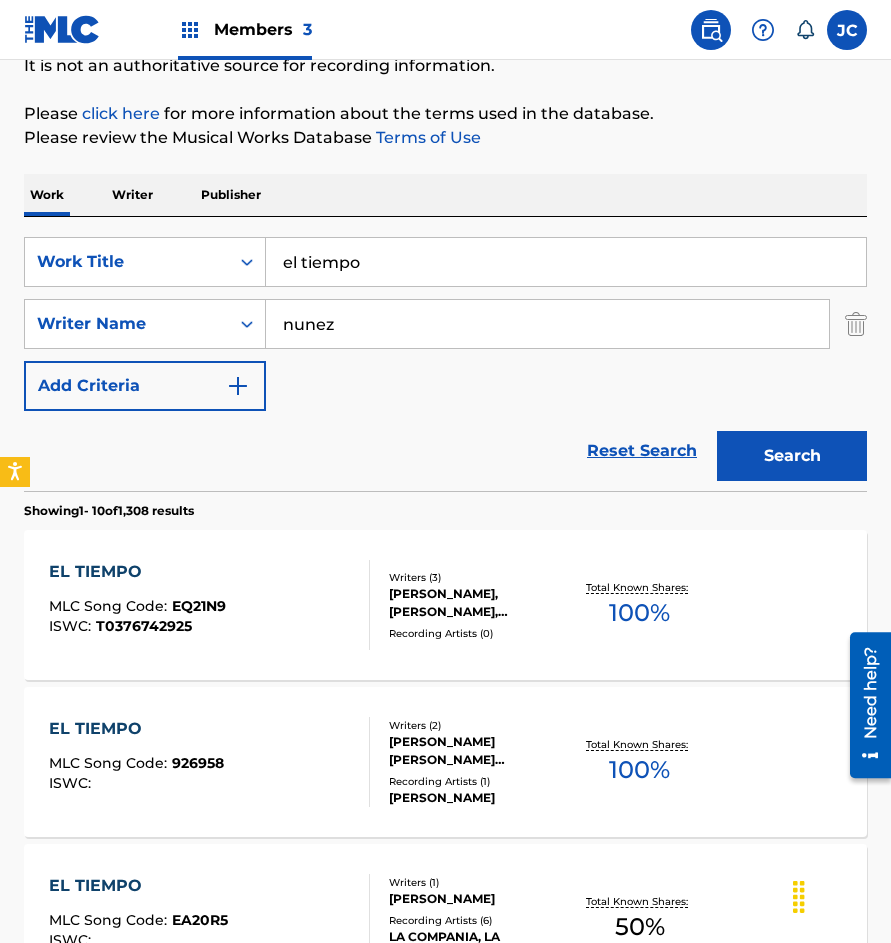 scroll, scrollTop: 100, scrollLeft: 0, axis: vertical 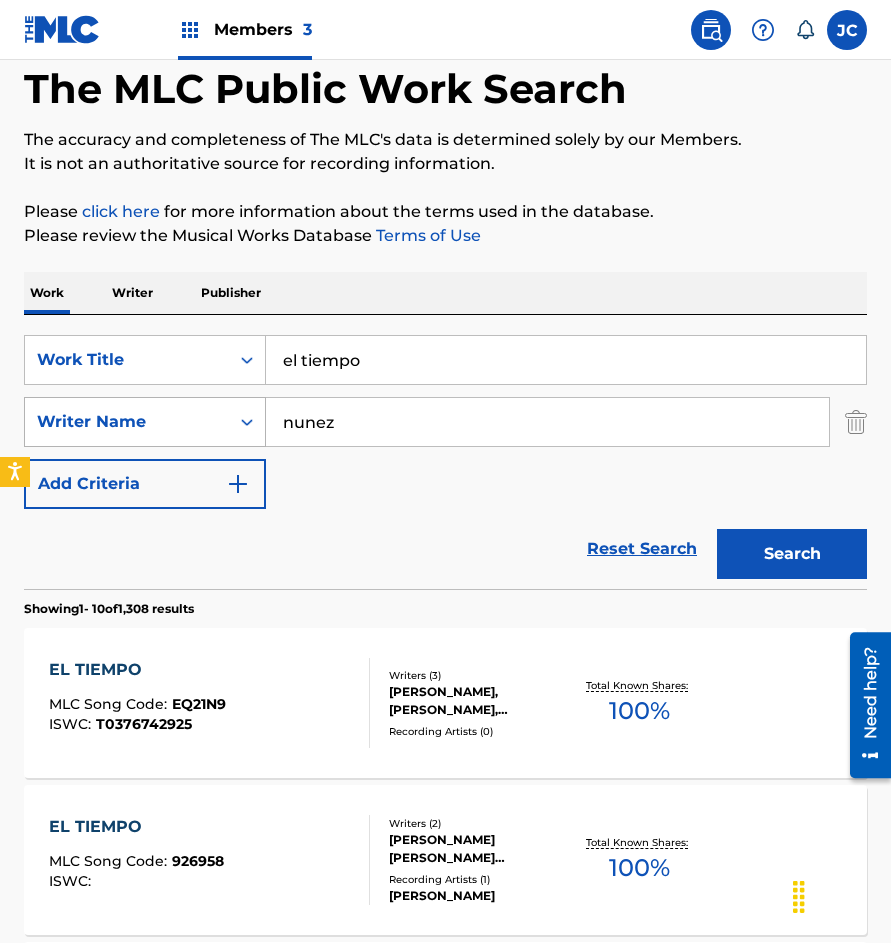 drag, startPoint x: 220, startPoint y: 412, endPoint x: 151, endPoint y: 412, distance: 69 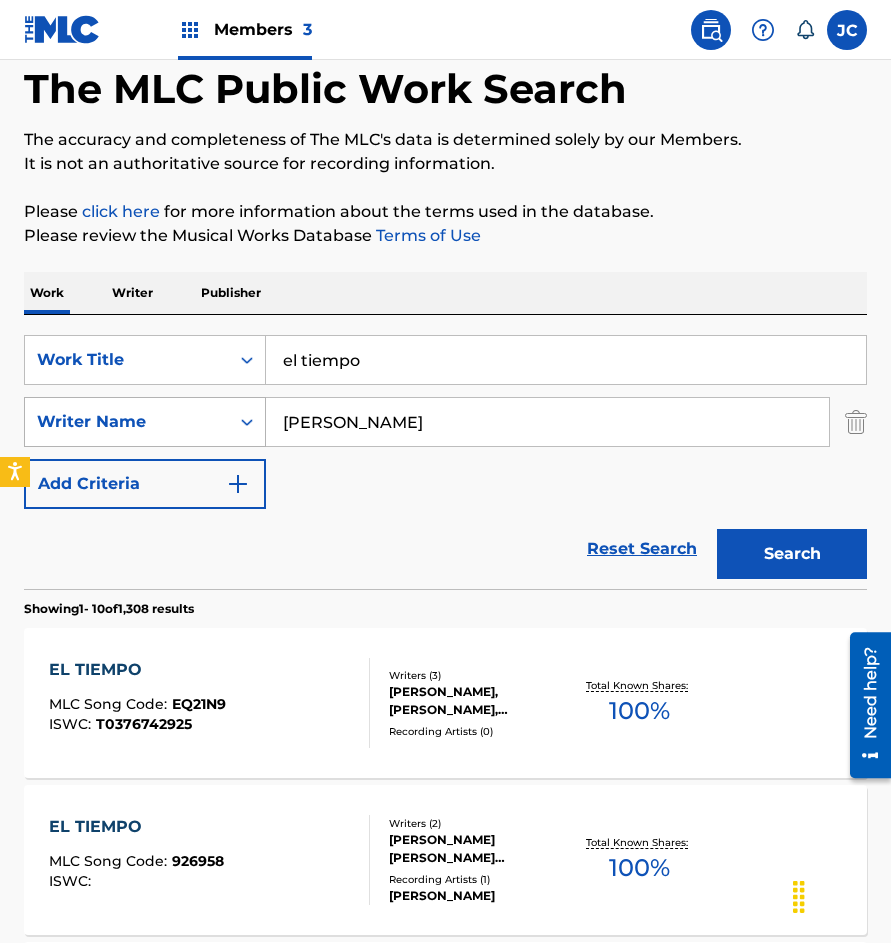 click on "Search" at bounding box center [792, 554] 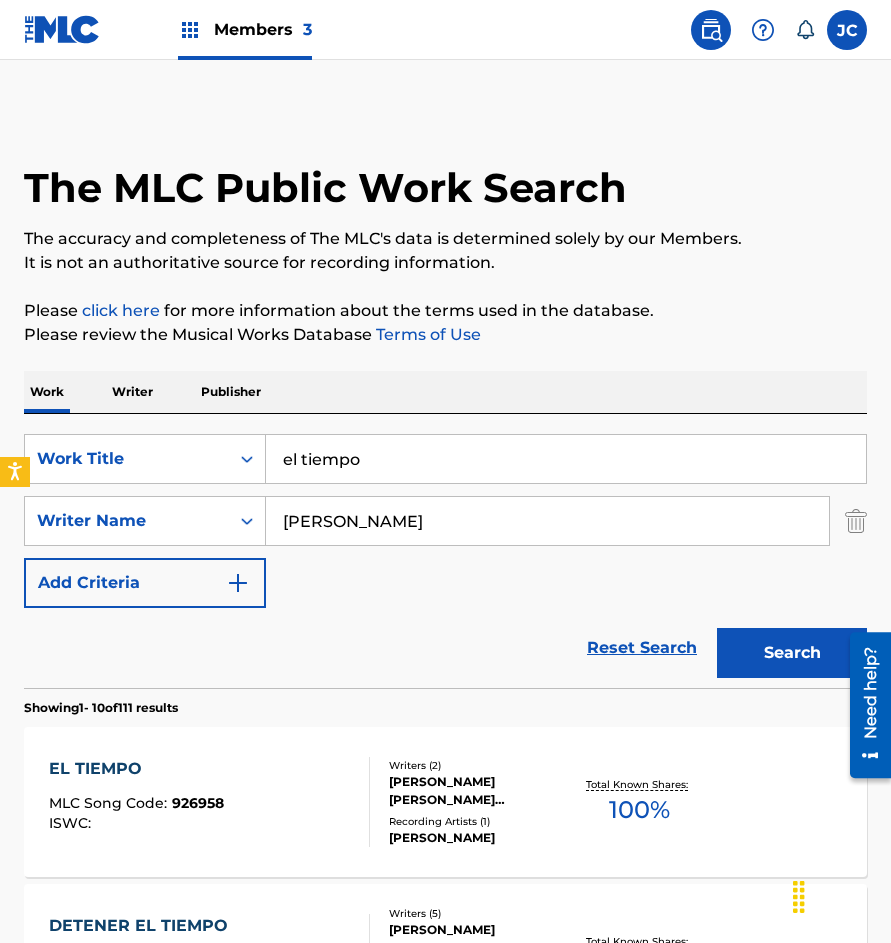 scroll, scrollTop: 0, scrollLeft: 0, axis: both 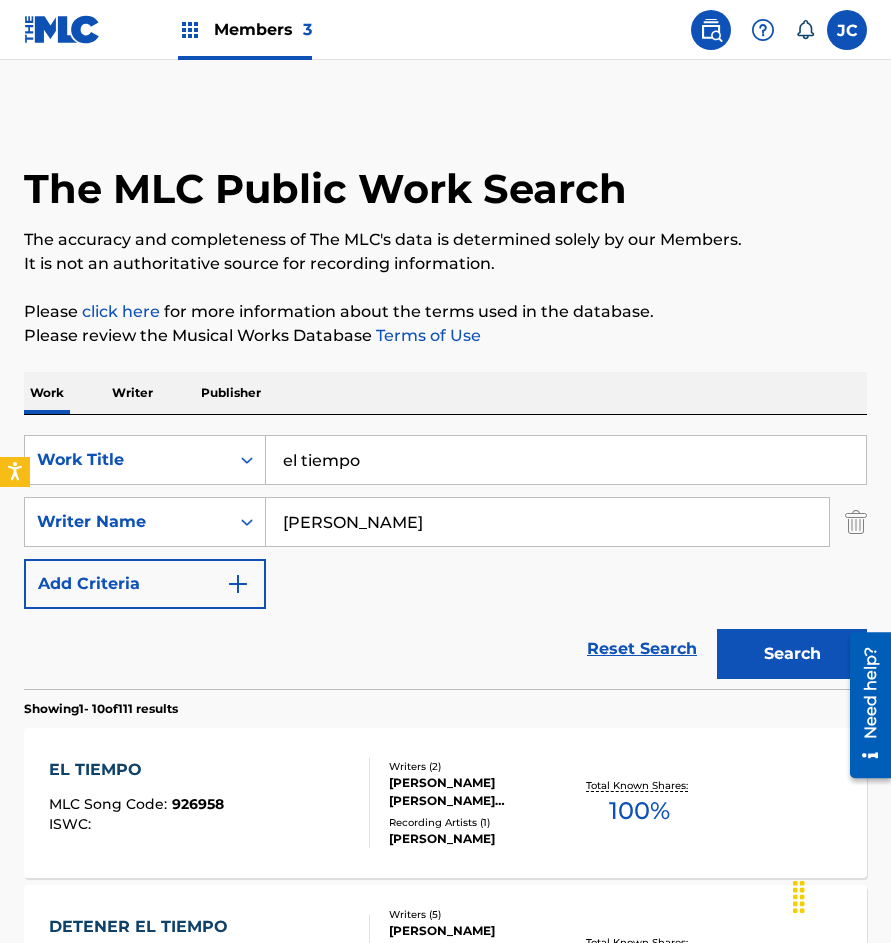 drag, startPoint x: 164, startPoint y: 540, endPoint x: 0, endPoint y: 525, distance: 164.68454 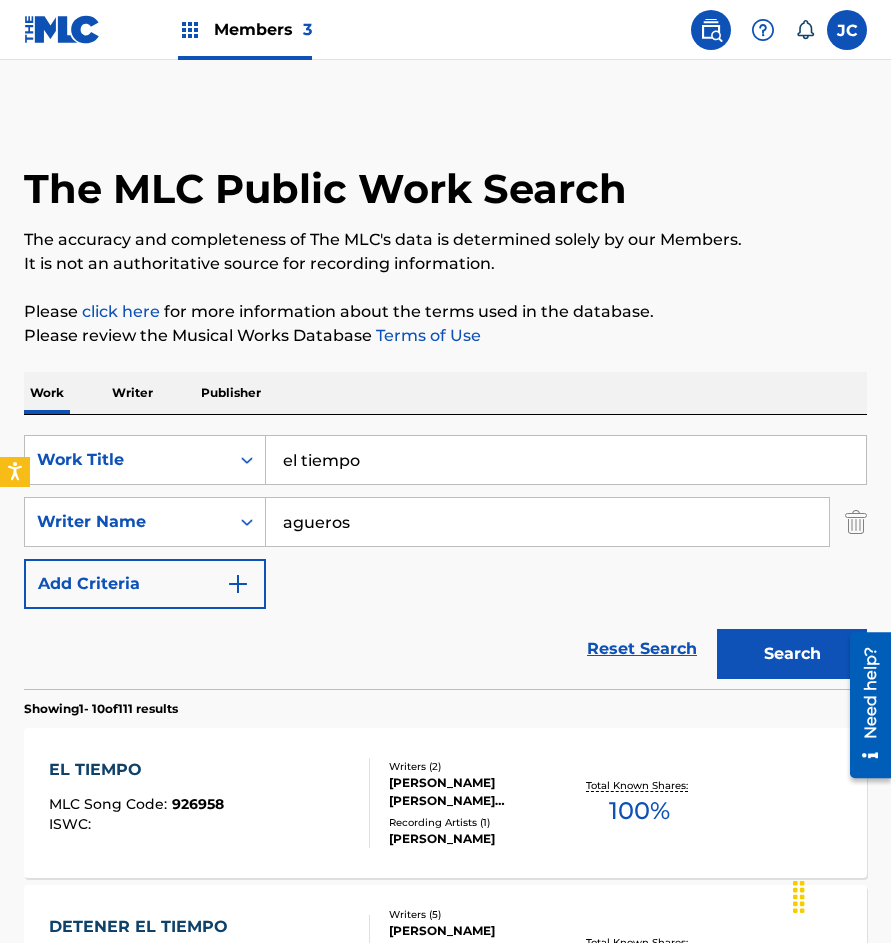 type on "agueros" 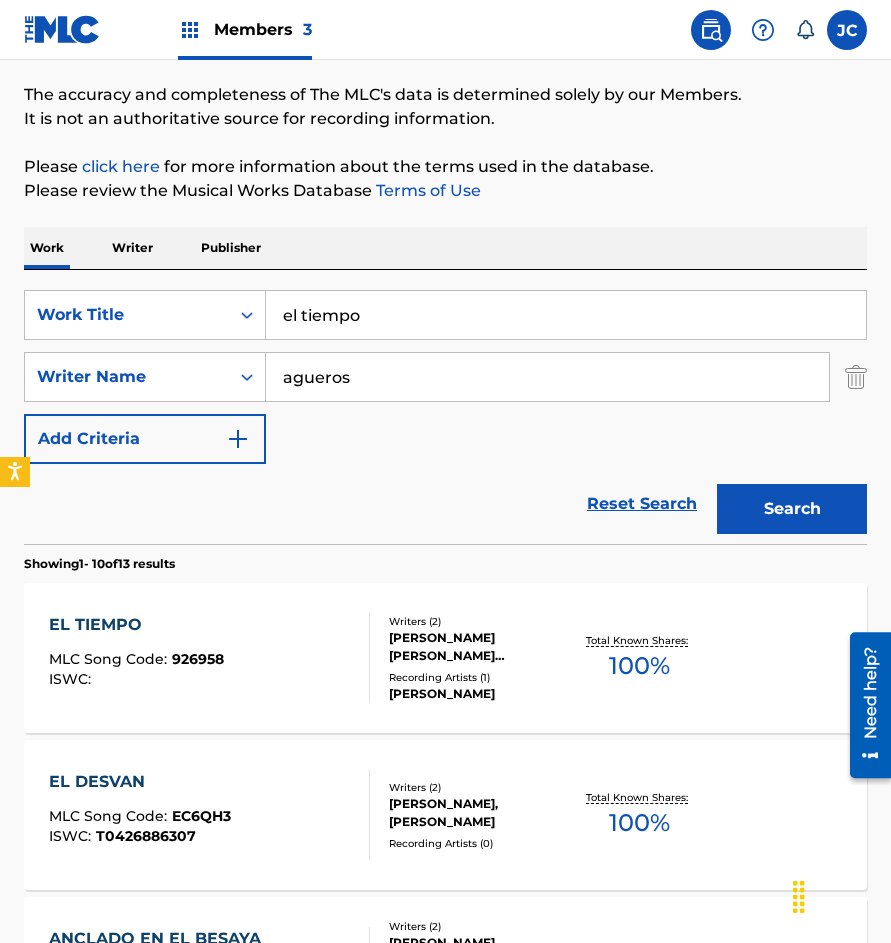 scroll, scrollTop: 300, scrollLeft: 0, axis: vertical 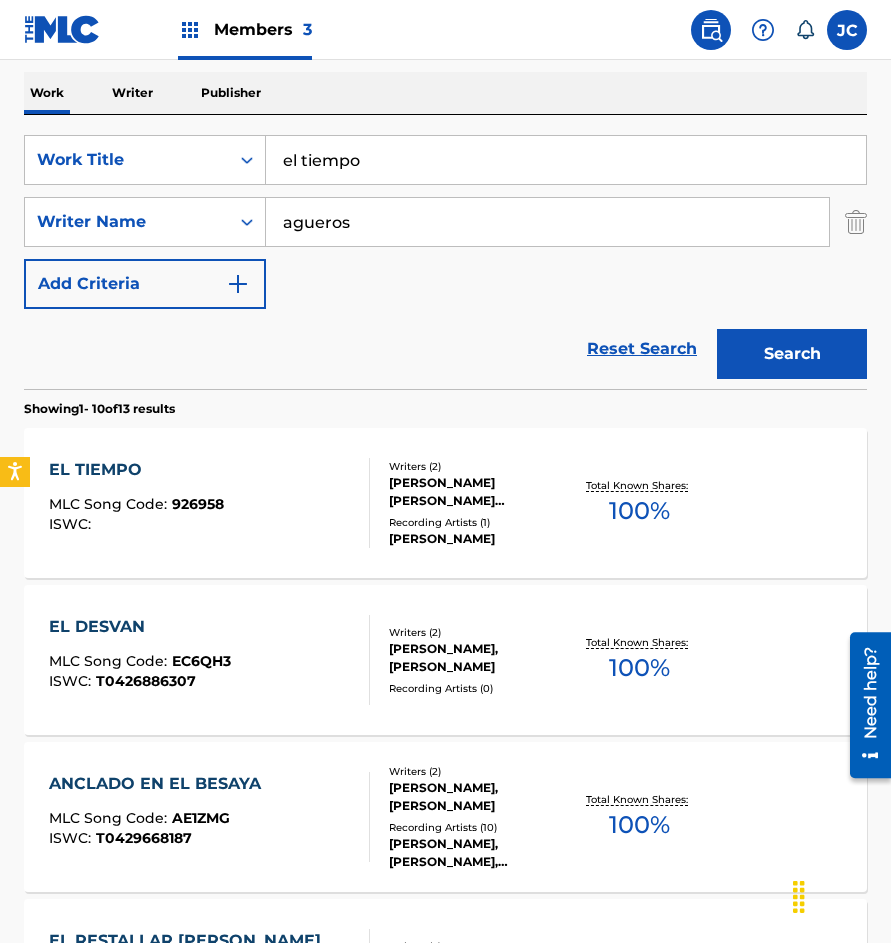 click on "JOSE PEPE AGUEROS CALDERON, ALFREDO NUNEZ DE BORBON" at bounding box center (479, 492) 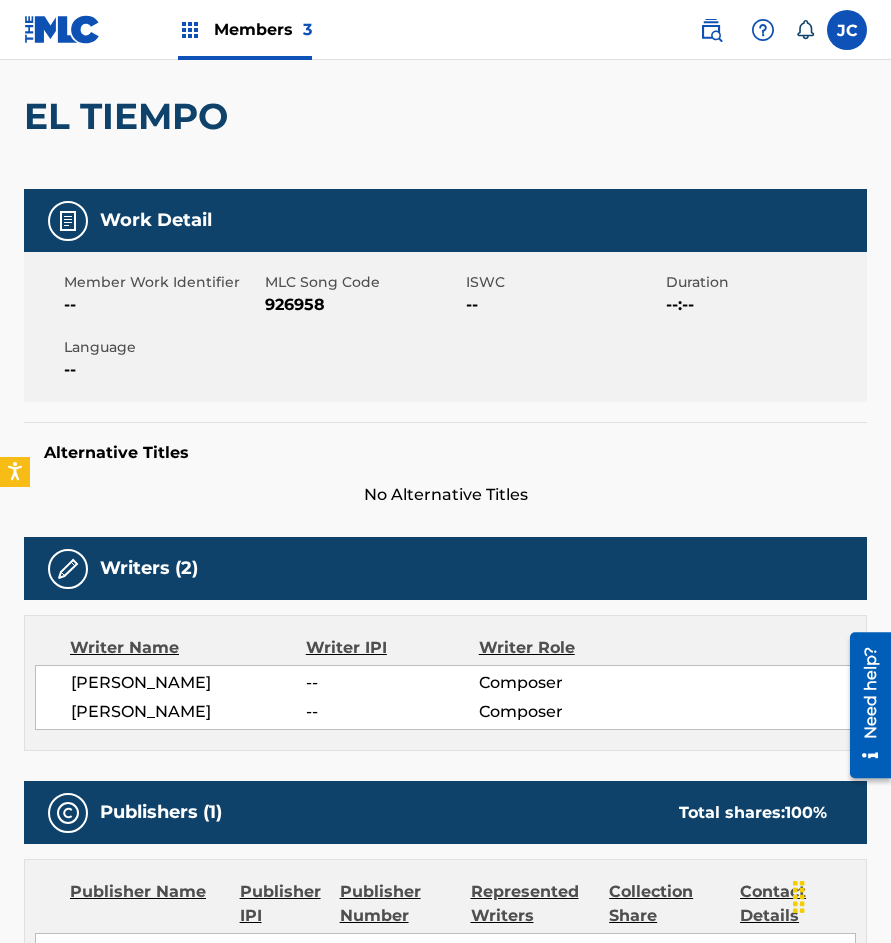 scroll, scrollTop: 132, scrollLeft: 0, axis: vertical 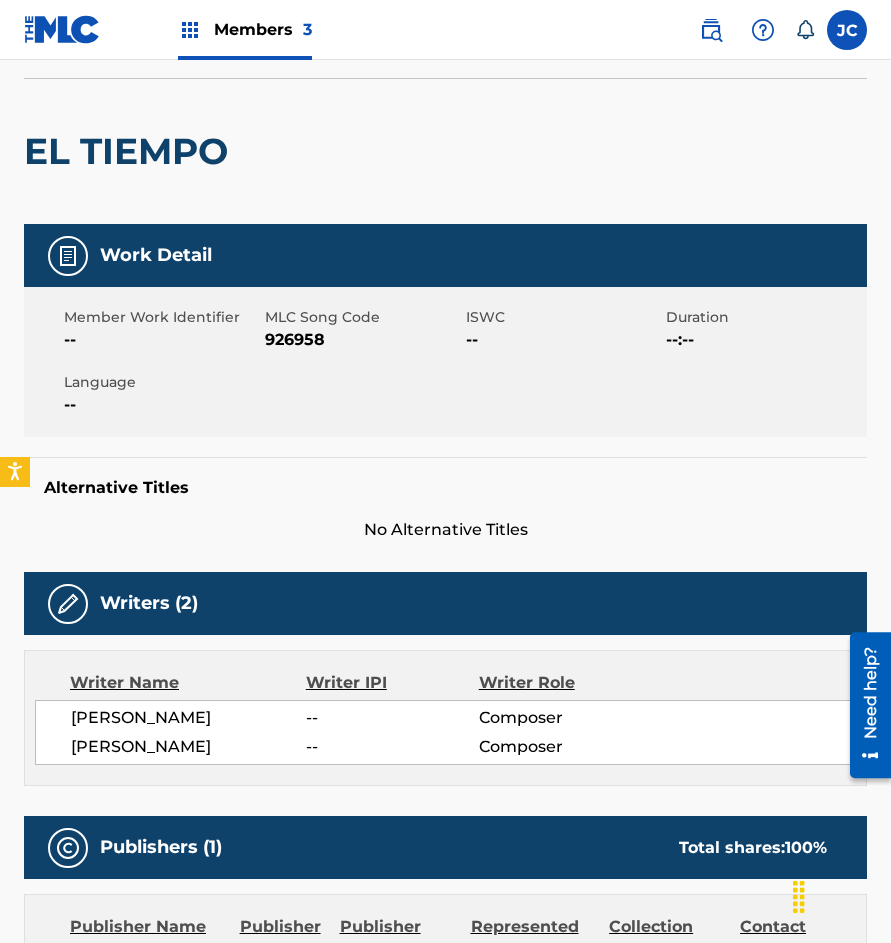 click on "926958" at bounding box center [363, 340] 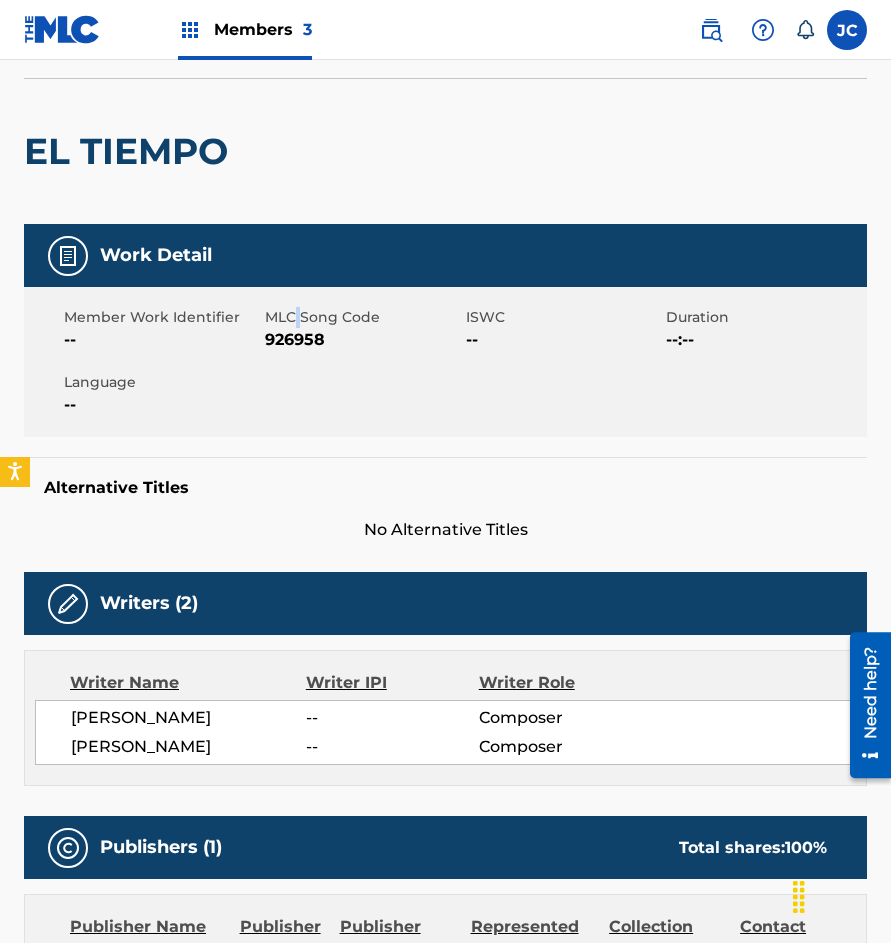 click on "MLC Song Code" at bounding box center [363, 317] 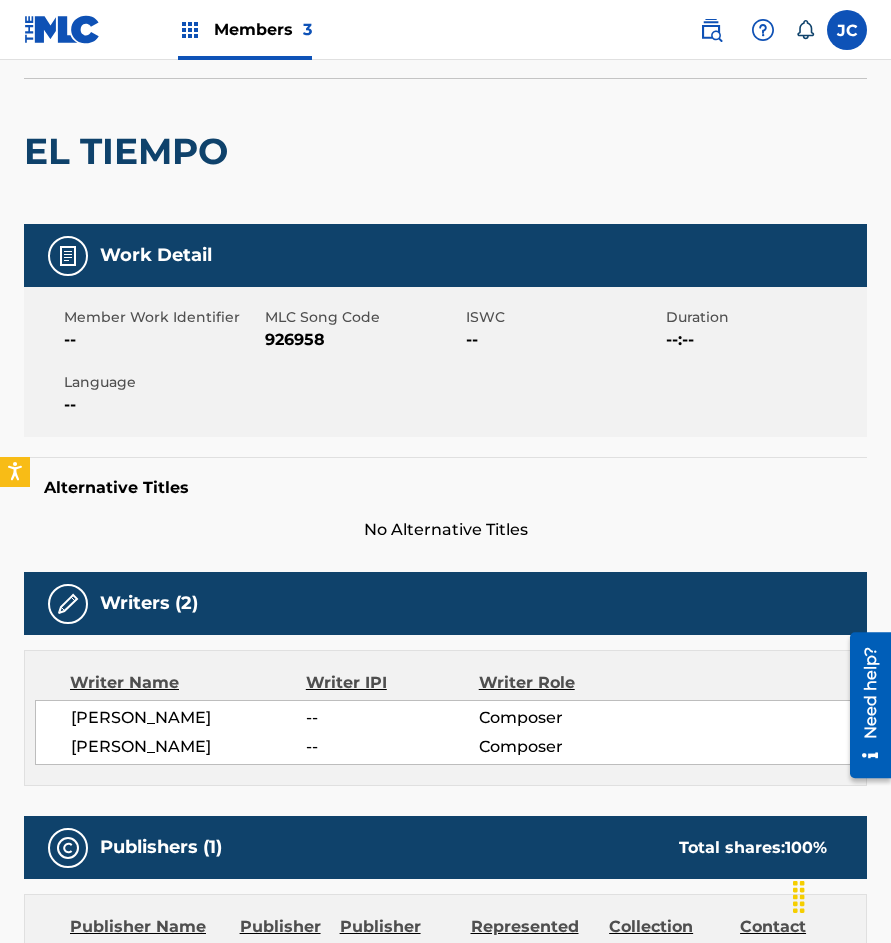 click on "926958" at bounding box center (363, 340) 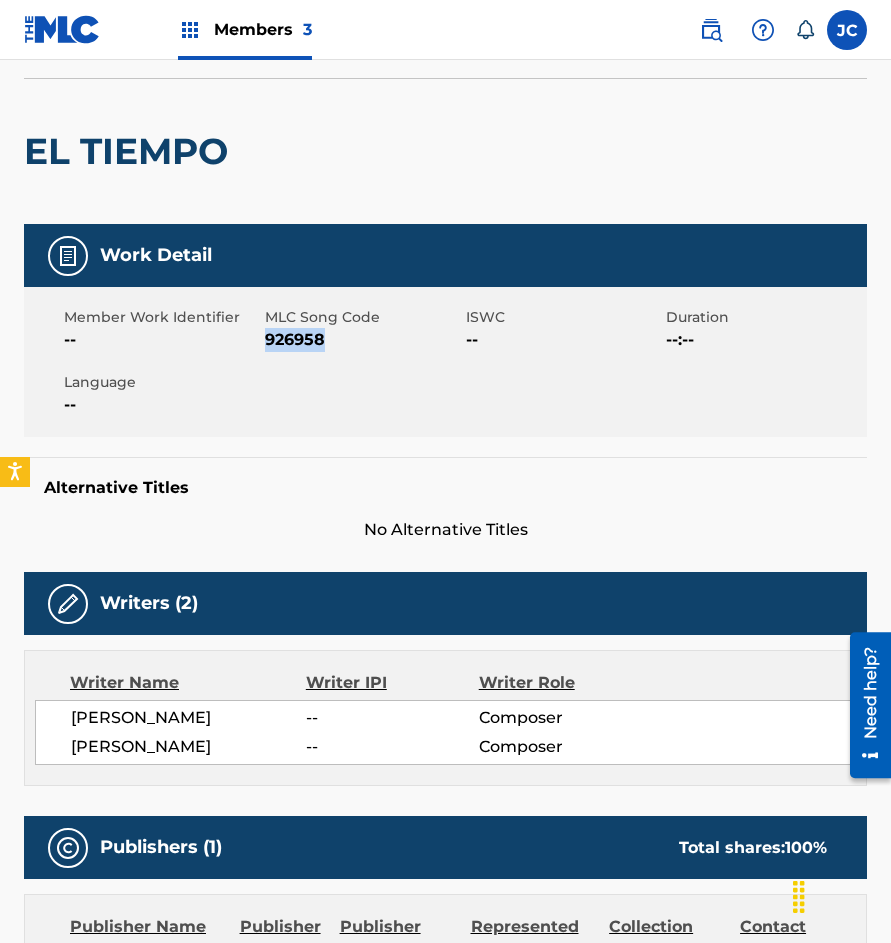 click on "926958" at bounding box center (363, 340) 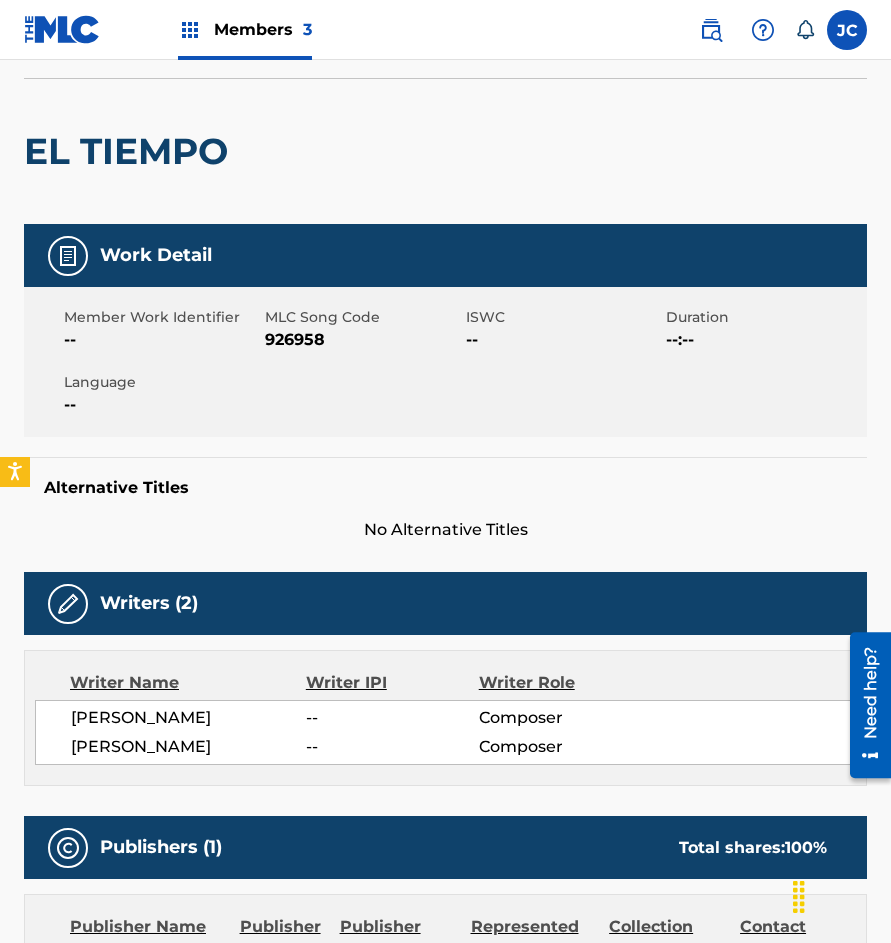 drag, startPoint x: 181, startPoint y: 146, endPoint x: 246, endPoint y: 55, distance: 111.83023 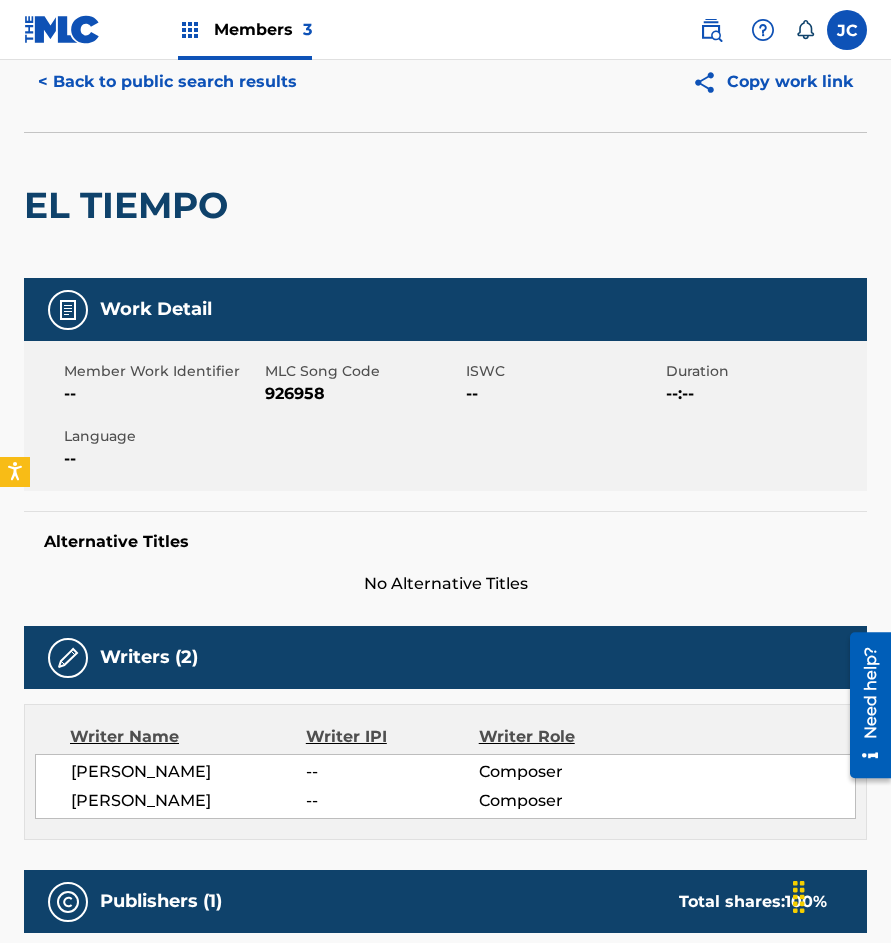 scroll, scrollTop: 0, scrollLeft: 0, axis: both 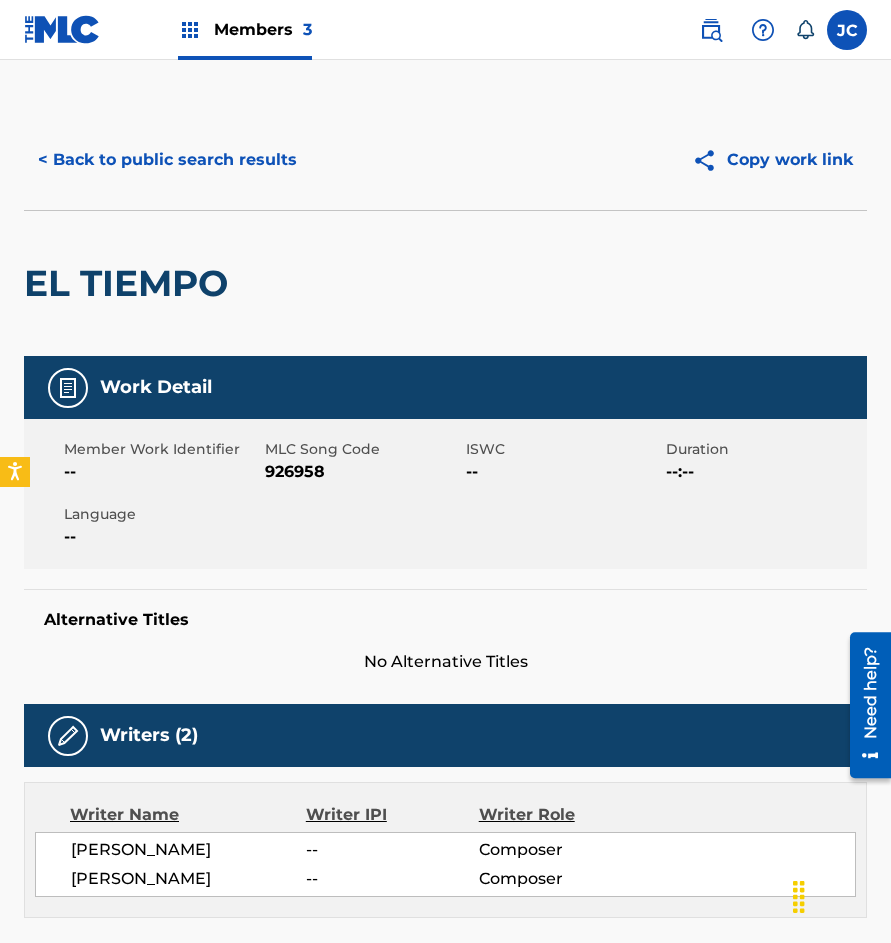 click on "< Back to public search results" at bounding box center (167, 160) 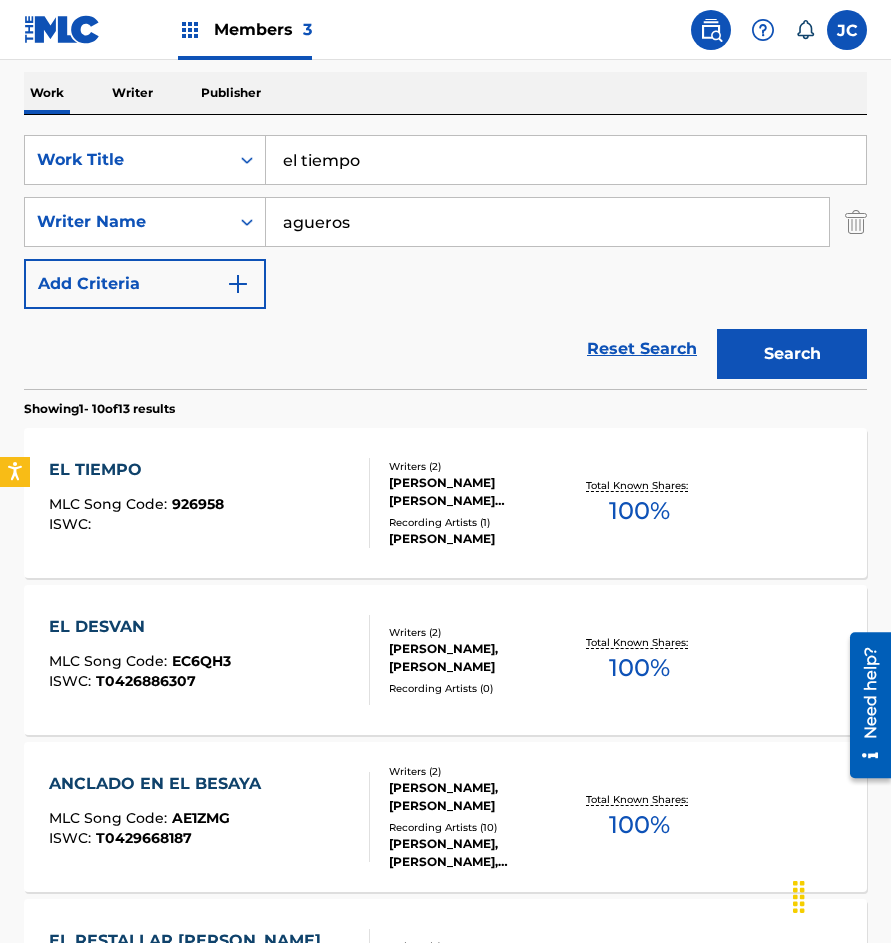 click on "SearchWithCriteriac8707f24-5932-414e-801d-4f907a03ab88 Work Title el tiempo SearchWithCriteriaad356c67-42de-4b2f-af32-929a53368a8b Writer Name agueros Add Criteria" at bounding box center (445, 222) 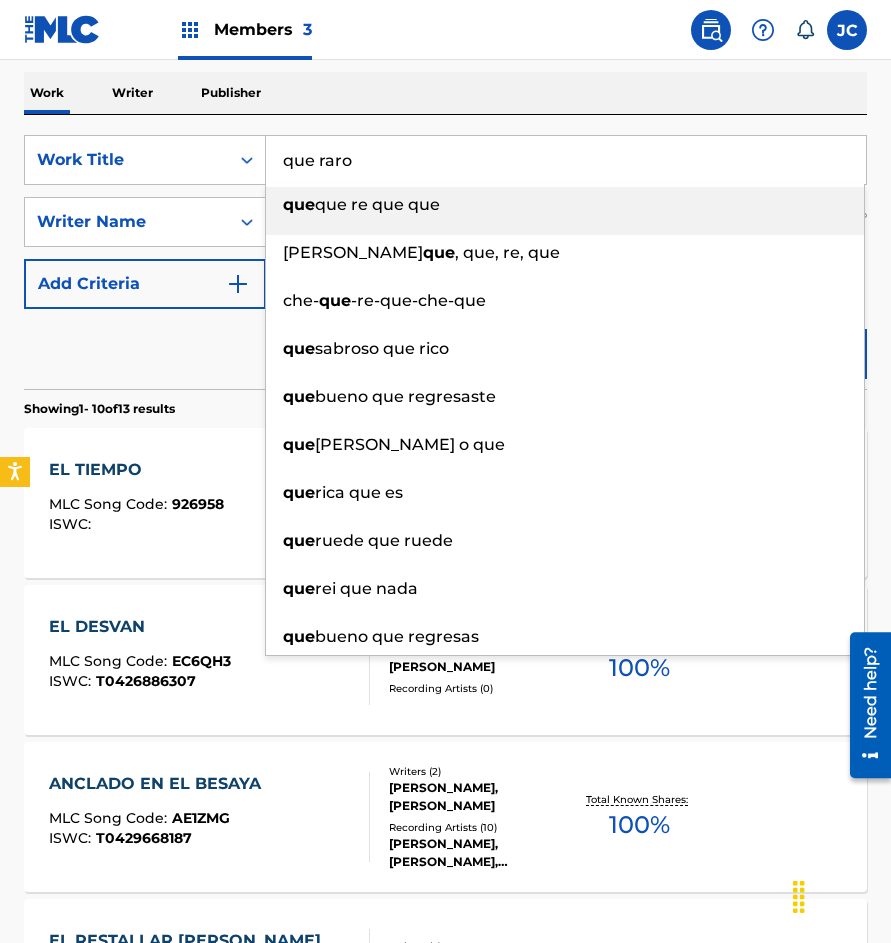 type on "que raro" 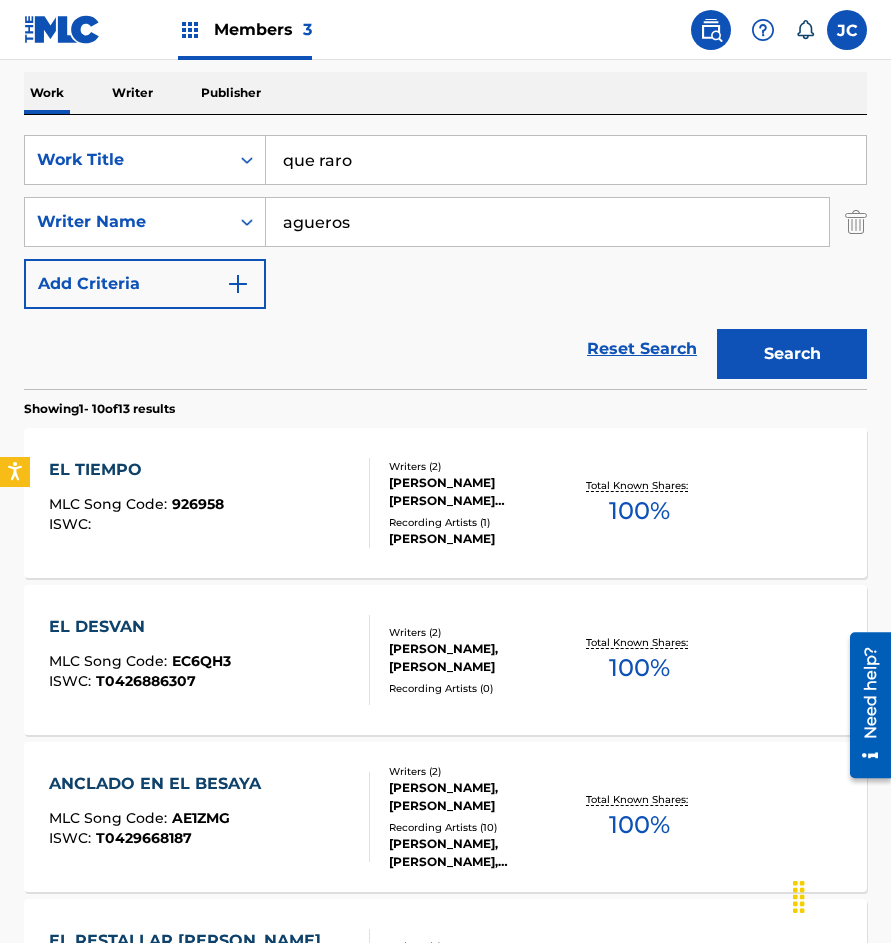 type 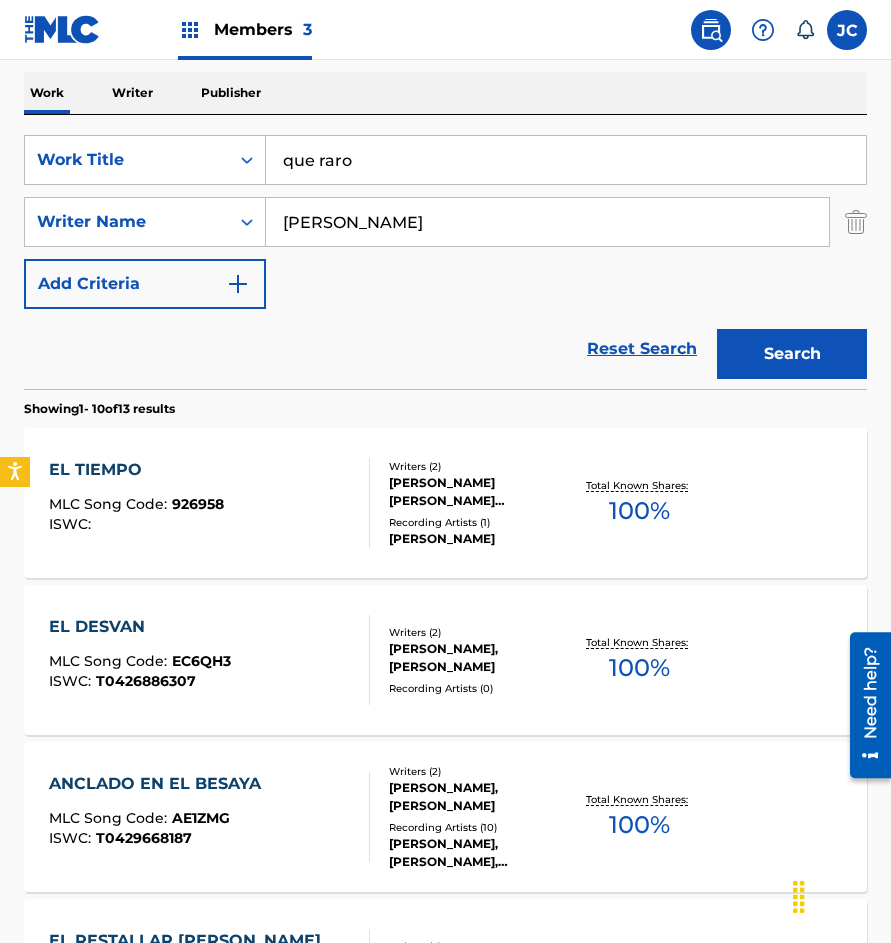 type on "acereto" 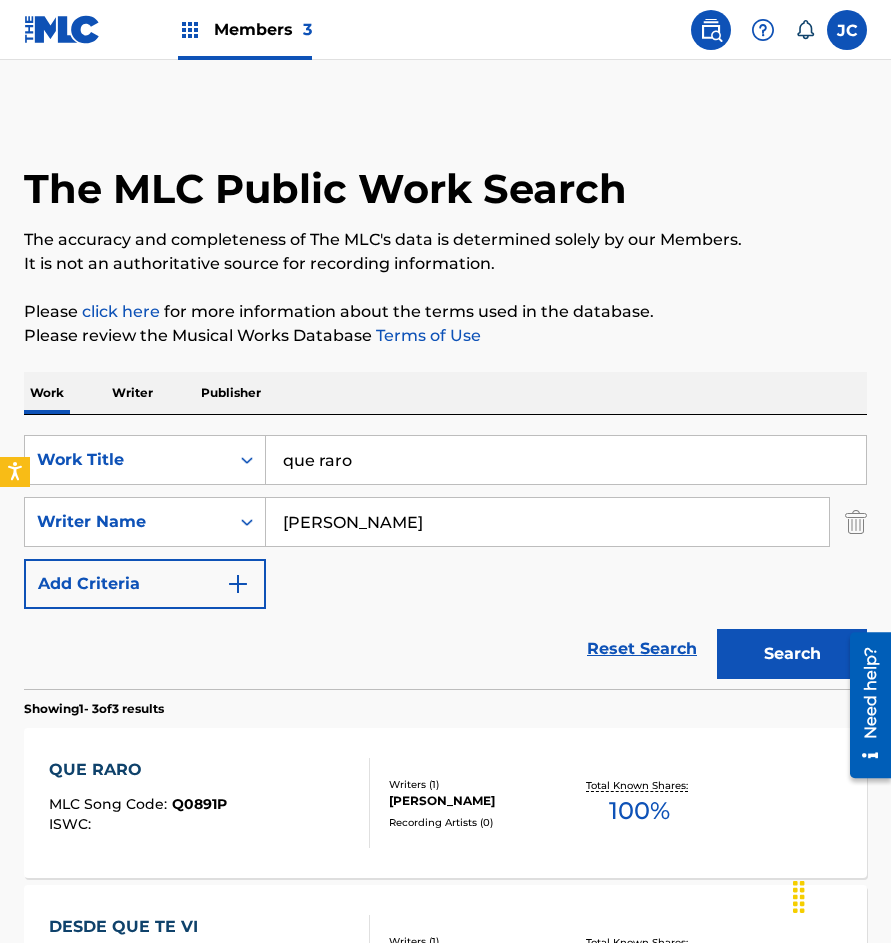 scroll, scrollTop: 300, scrollLeft: 0, axis: vertical 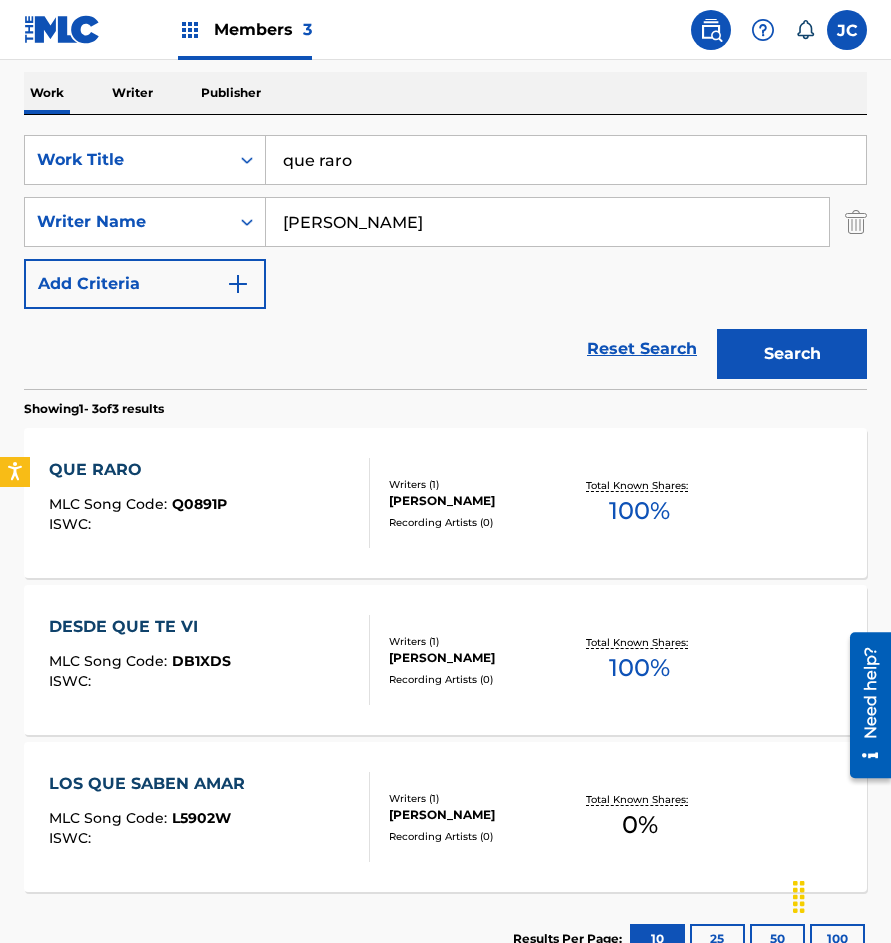 click on "Writers ( 1 ) JUAN ACERETO MANZANILLA Recording Artists ( 0 )" at bounding box center [470, 503] 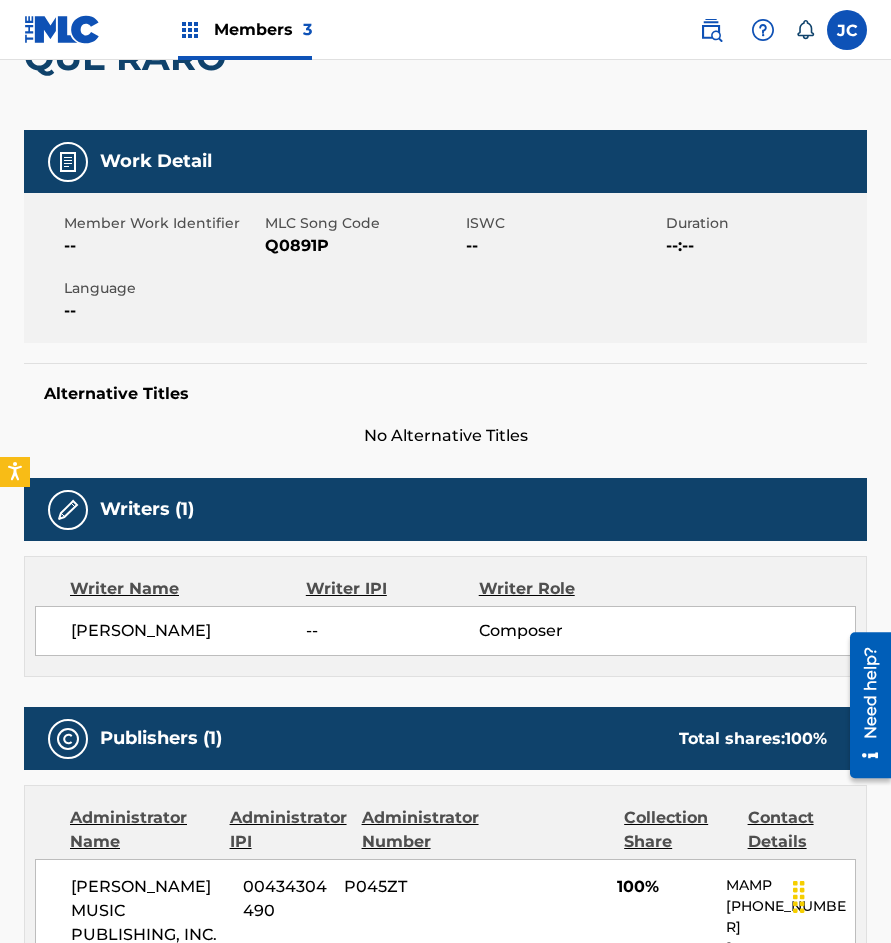 scroll, scrollTop: 100, scrollLeft: 0, axis: vertical 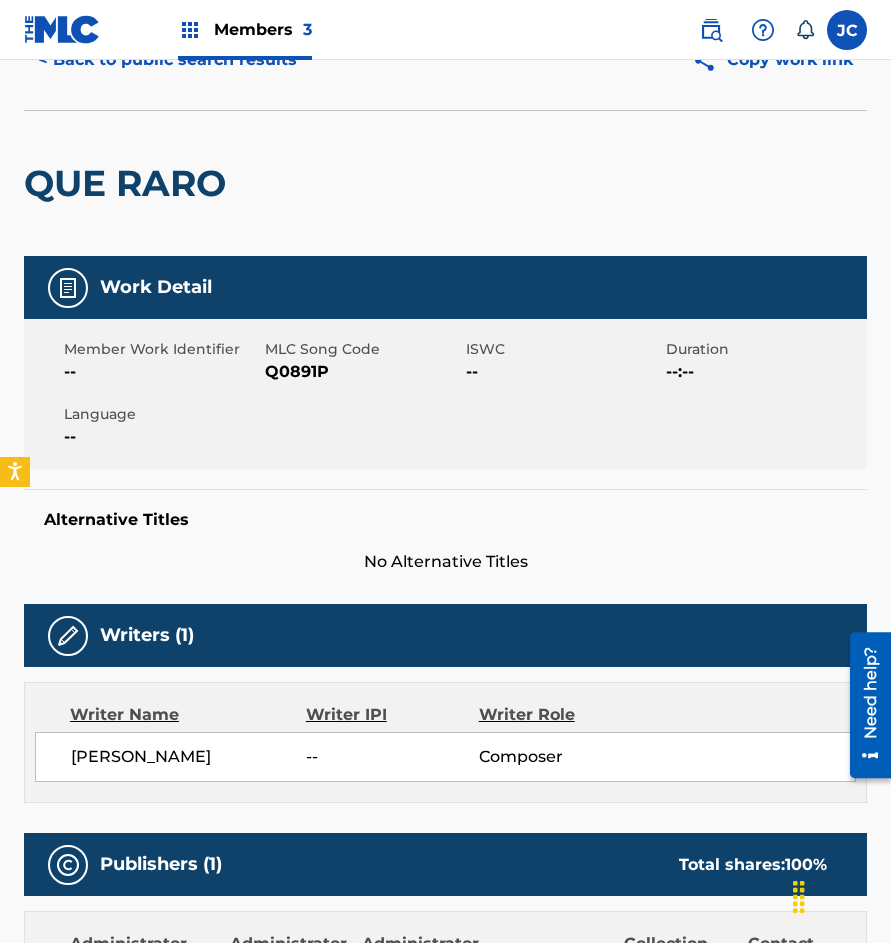 click on "Q0891P" at bounding box center (363, 372) 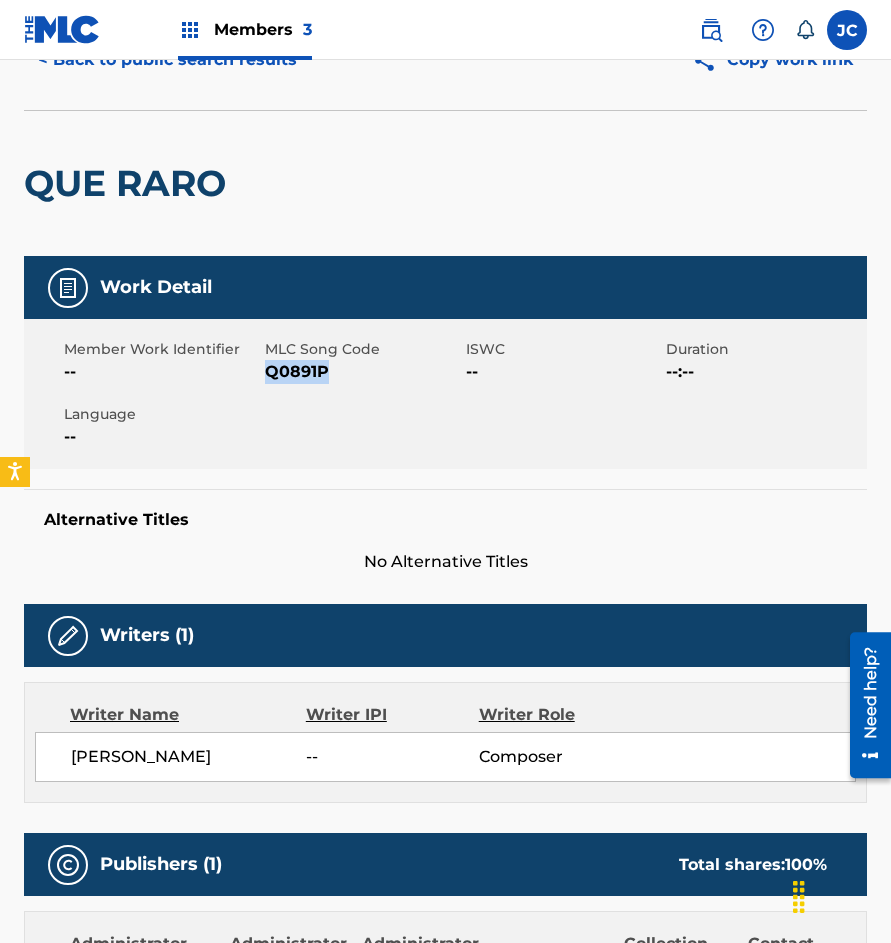 click on "Q0891P" at bounding box center (363, 372) 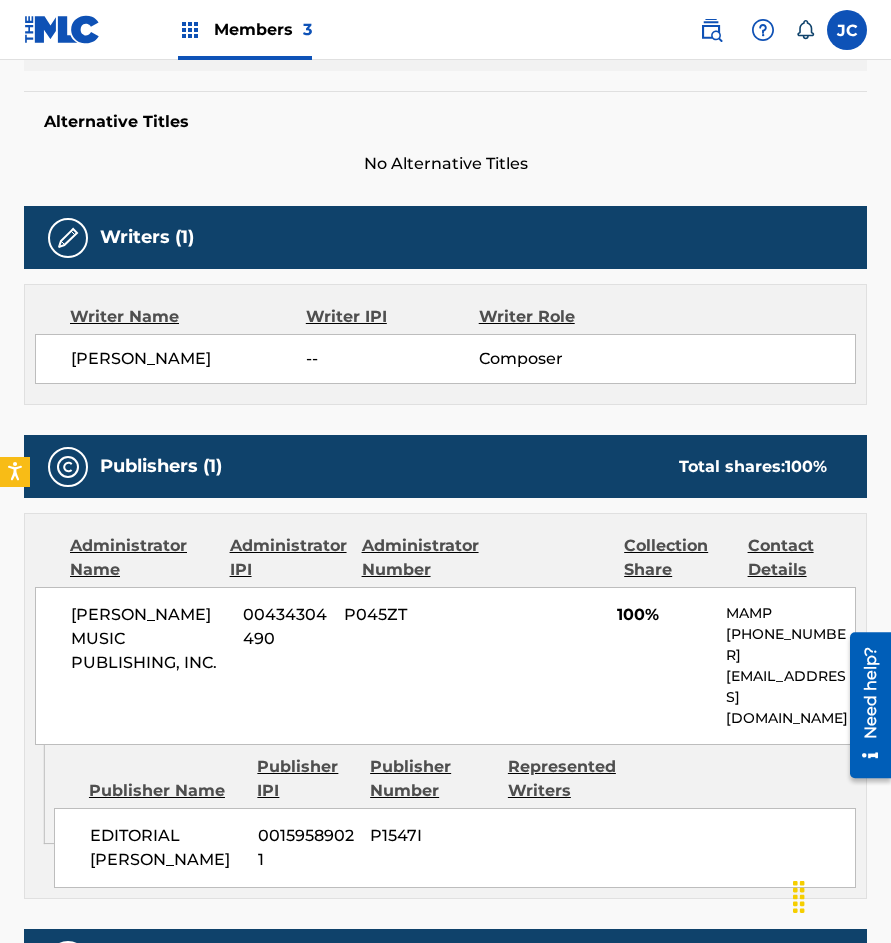 scroll, scrollTop: 500, scrollLeft: 0, axis: vertical 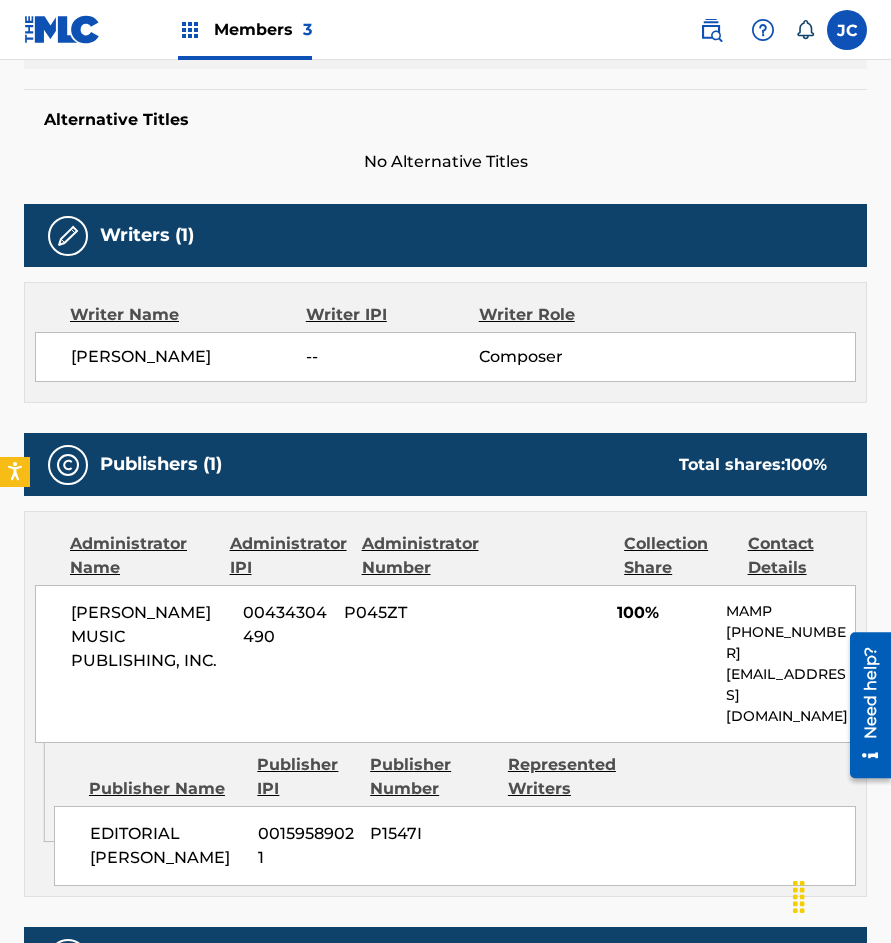 click on "Writer Name" at bounding box center [188, 315] 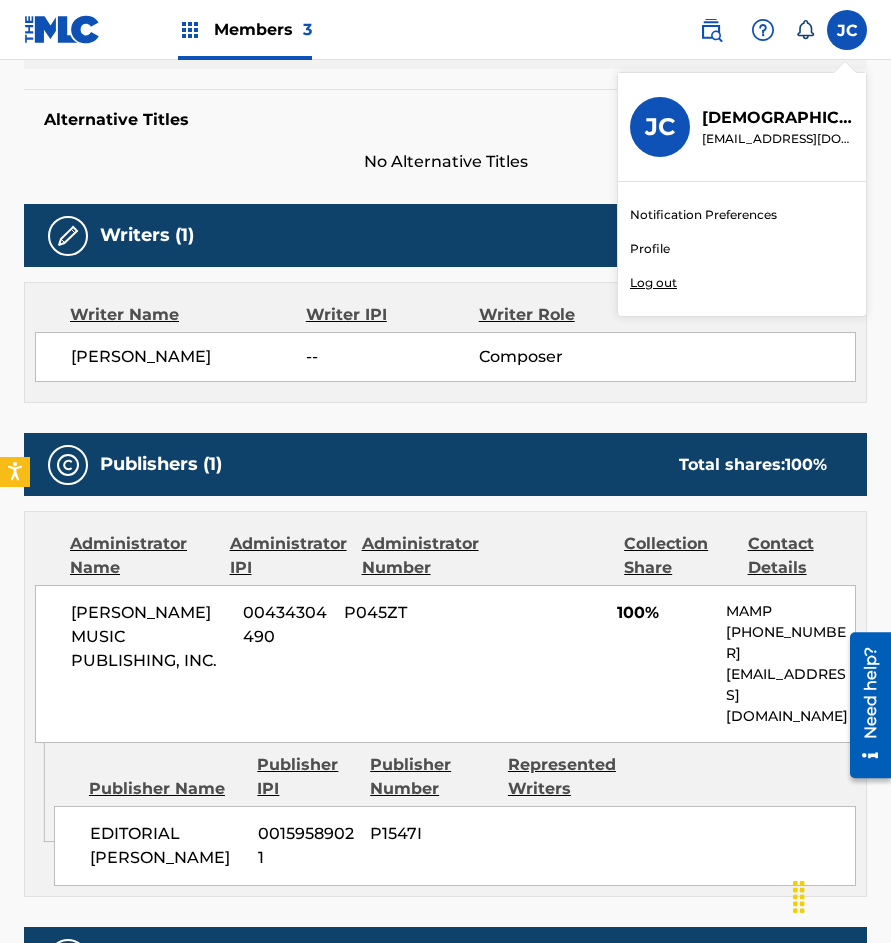 click on "Log out" at bounding box center (653, 283) 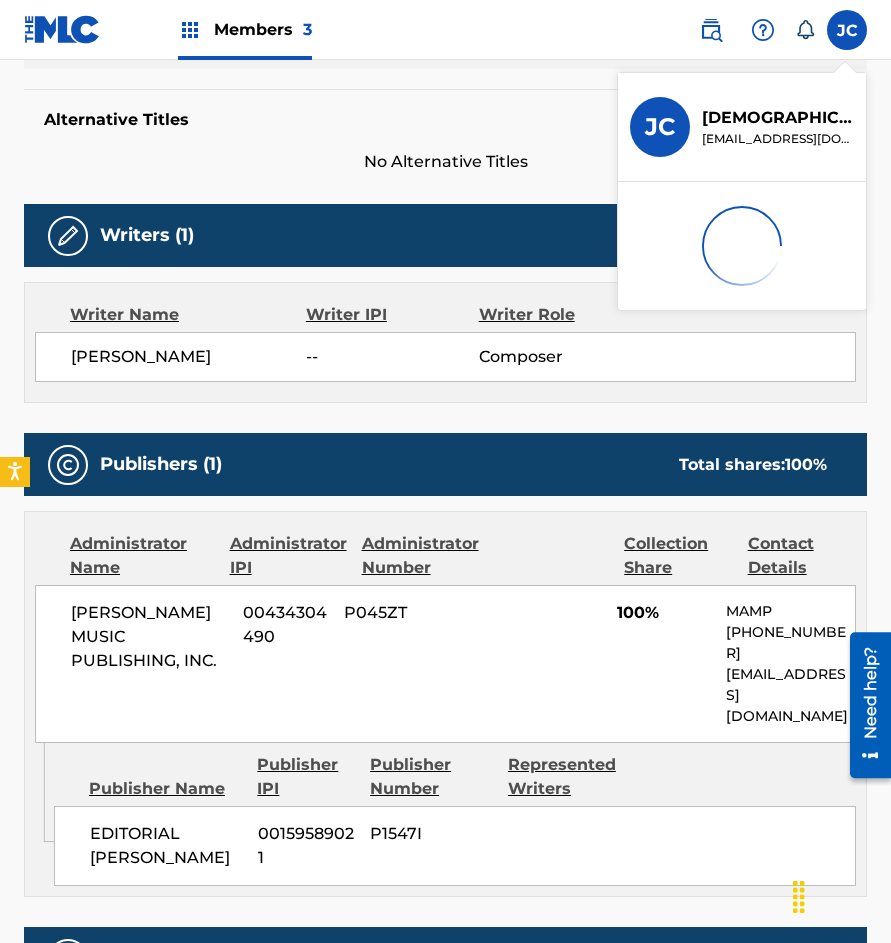 scroll, scrollTop: 0, scrollLeft: 0, axis: both 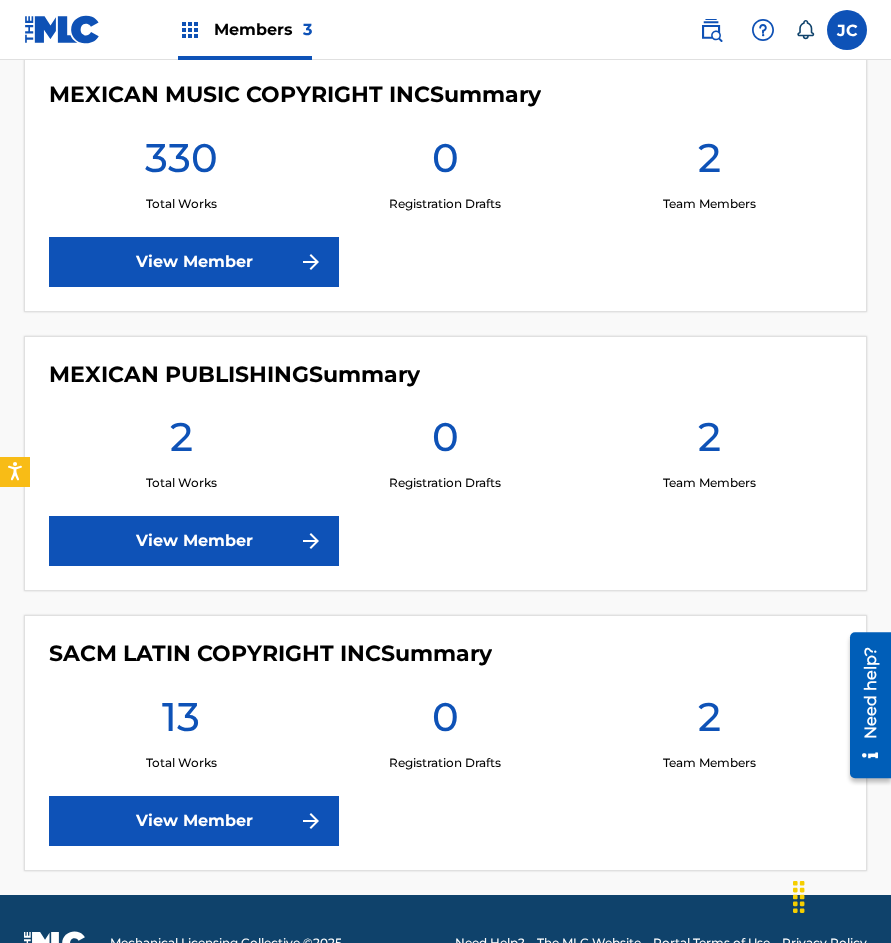click on "View Member" at bounding box center [194, 262] 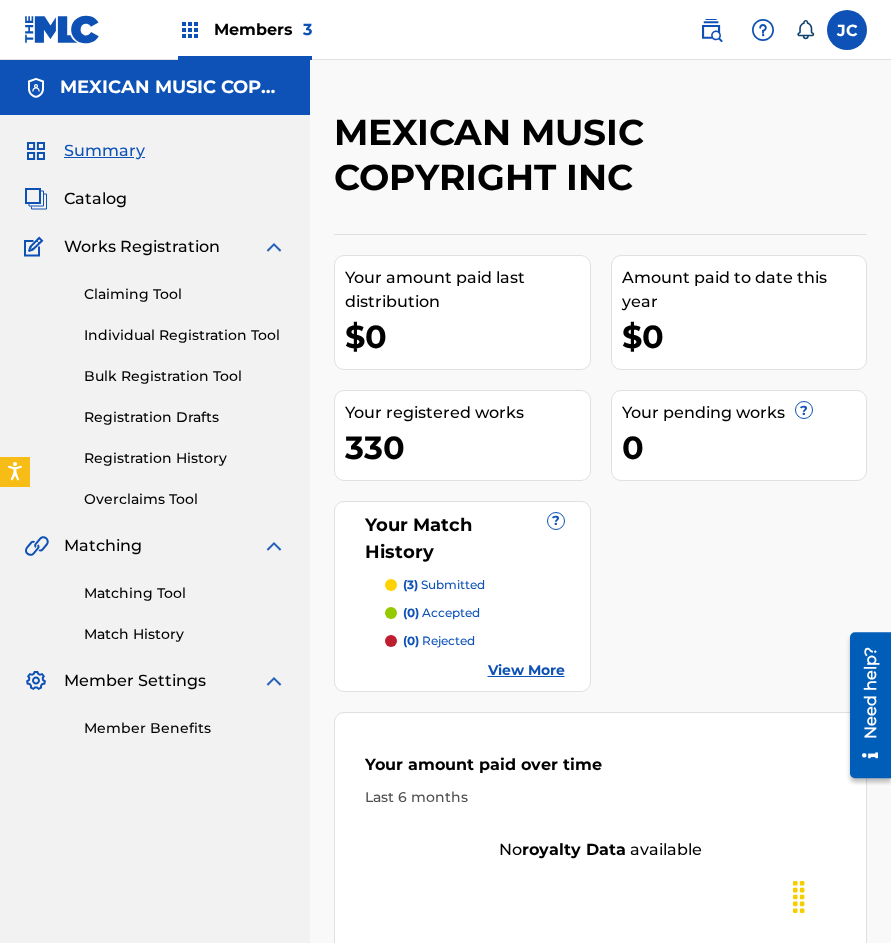 click on "MEXICAN MUSIC COPYRIGHT INC Your amount paid last distribution   $0 Amount paid to date this year   $0 Your registered works   330 Your pending works   ? 0 Your Match History ? (3)   submitted (0)   accepted (0)   rejected View More Your amount paid over time Last 6 months No  royalty data   available Your  [DATE]  Statements No  statements   available" at bounding box center (600, 615) 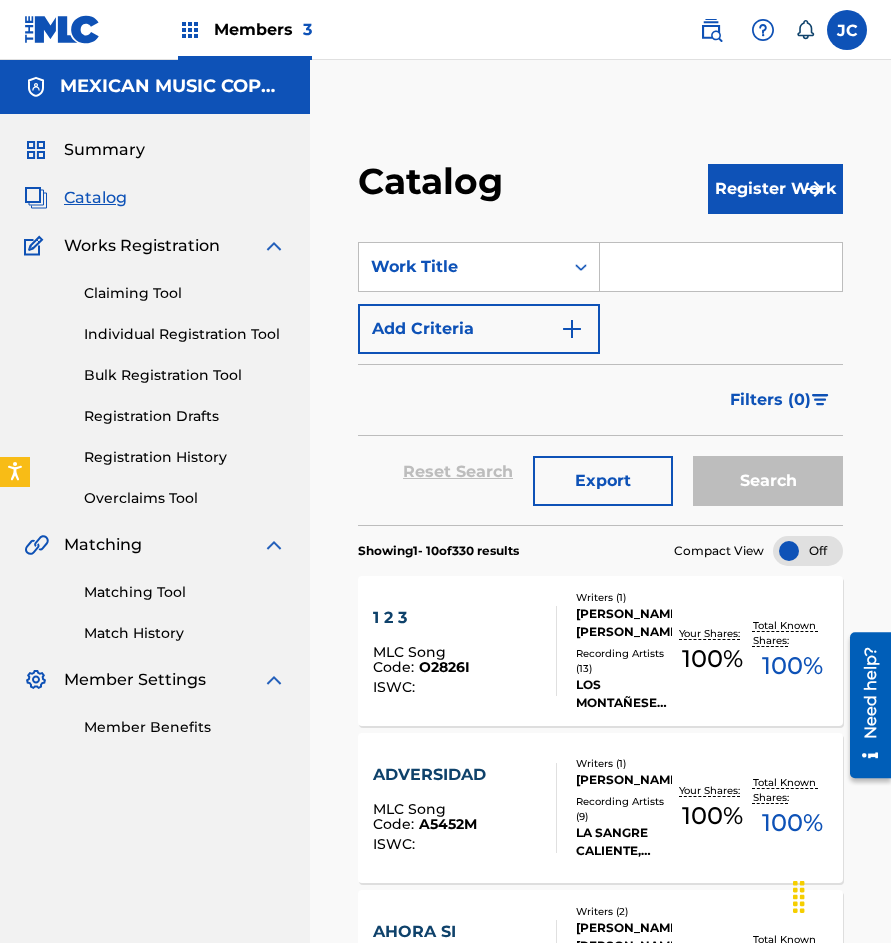 scroll, scrollTop: 0, scrollLeft: 0, axis: both 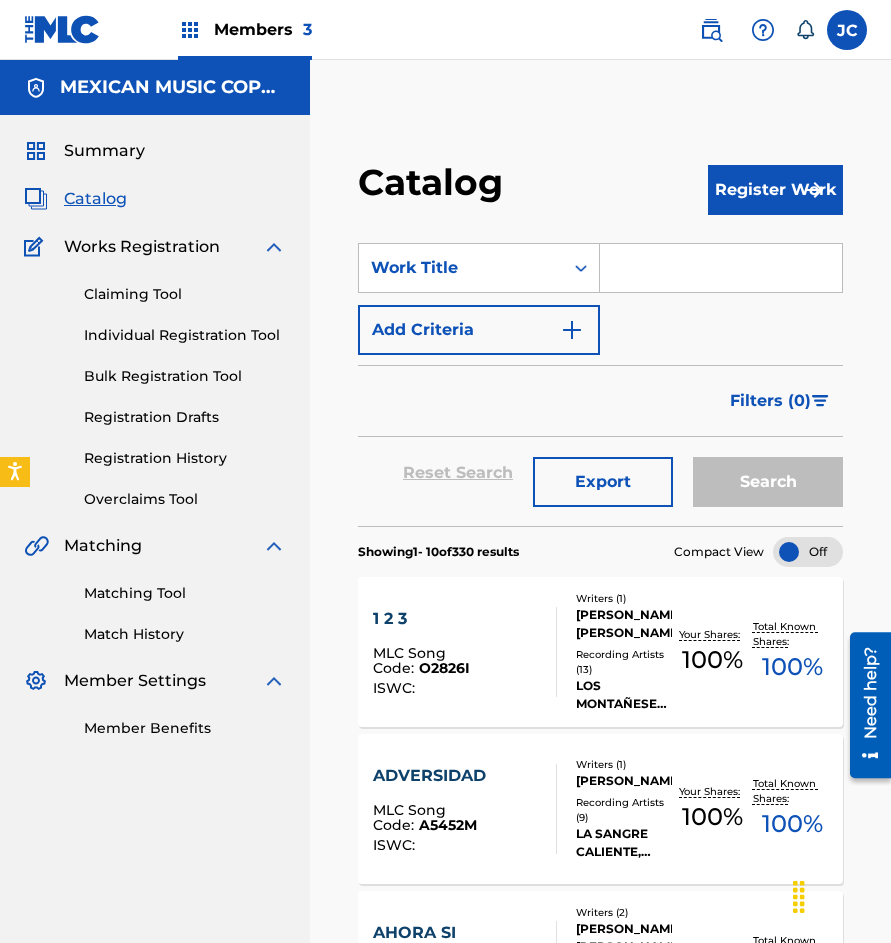 click on "Summary" at bounding box center [104, 151] 